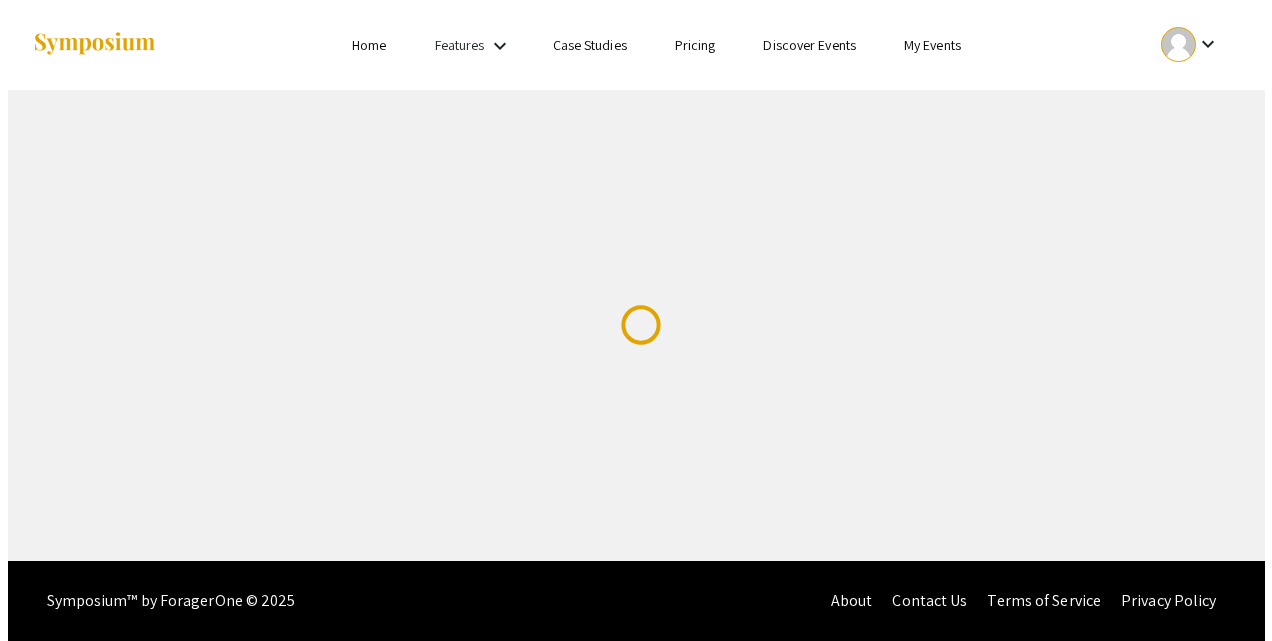 scroll, scrollTop: 0, scrollLeft: 0, axis: both 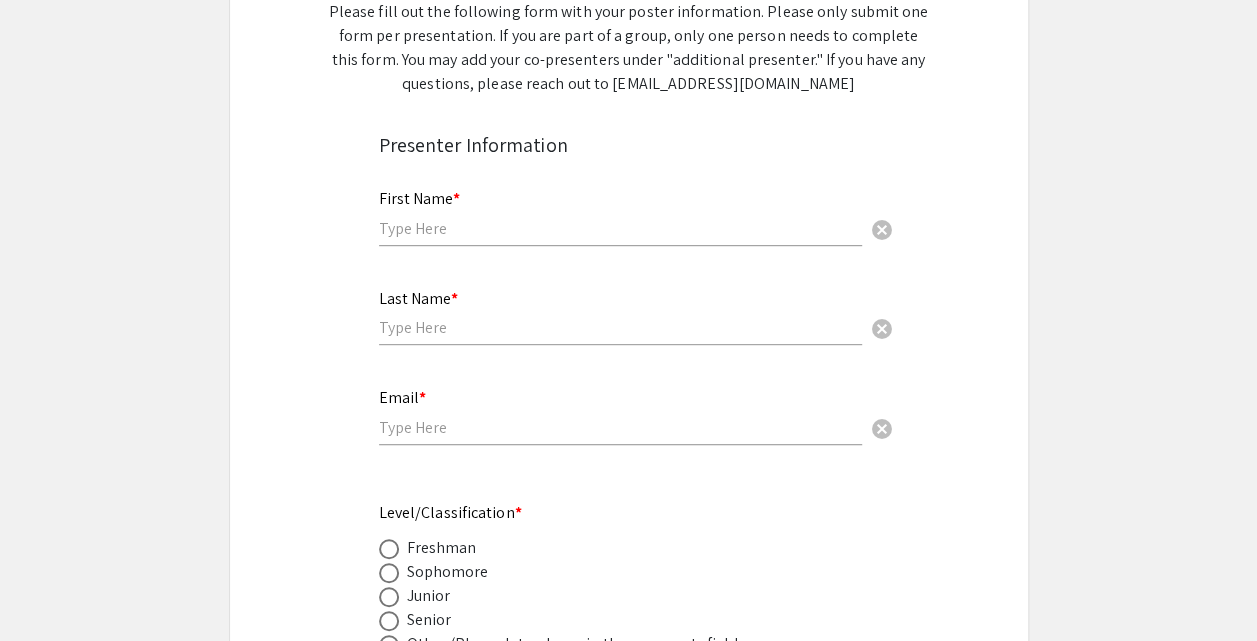 click at bounding box center [620, 228] 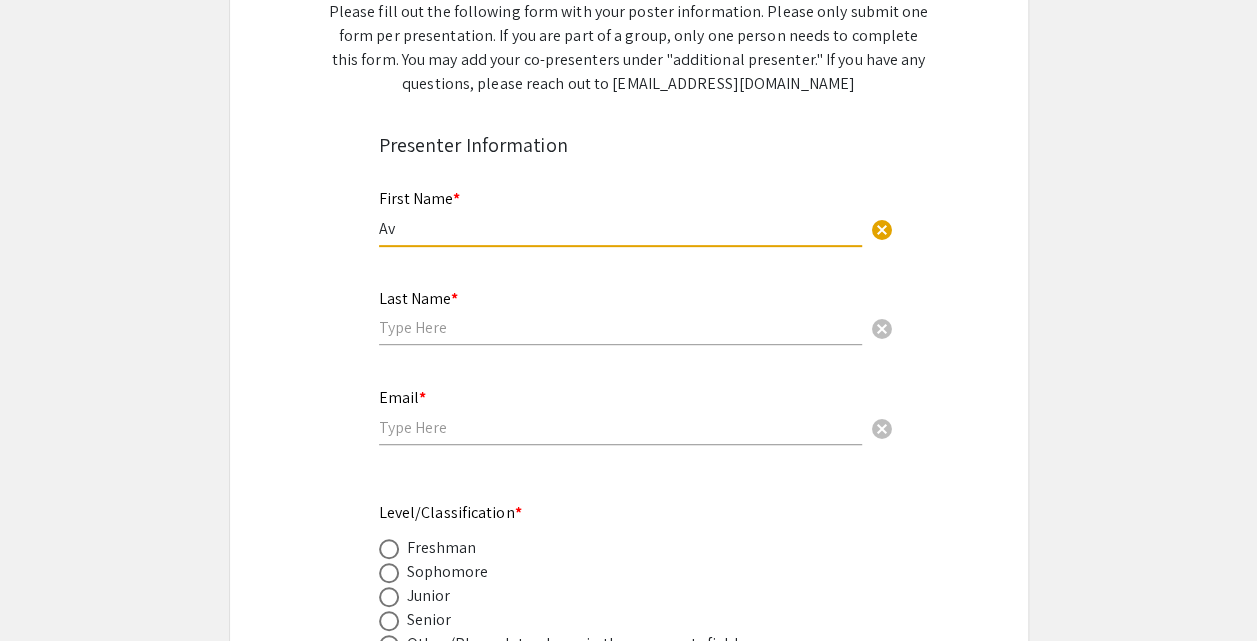 type on "Ava" 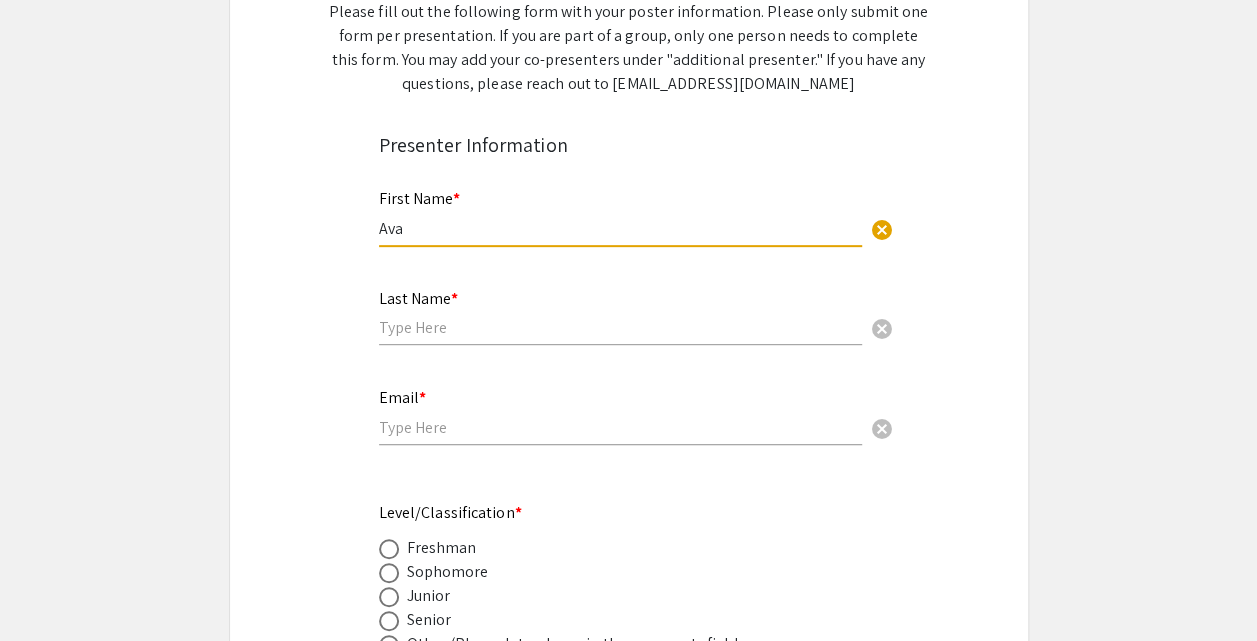 type on "Delgra" 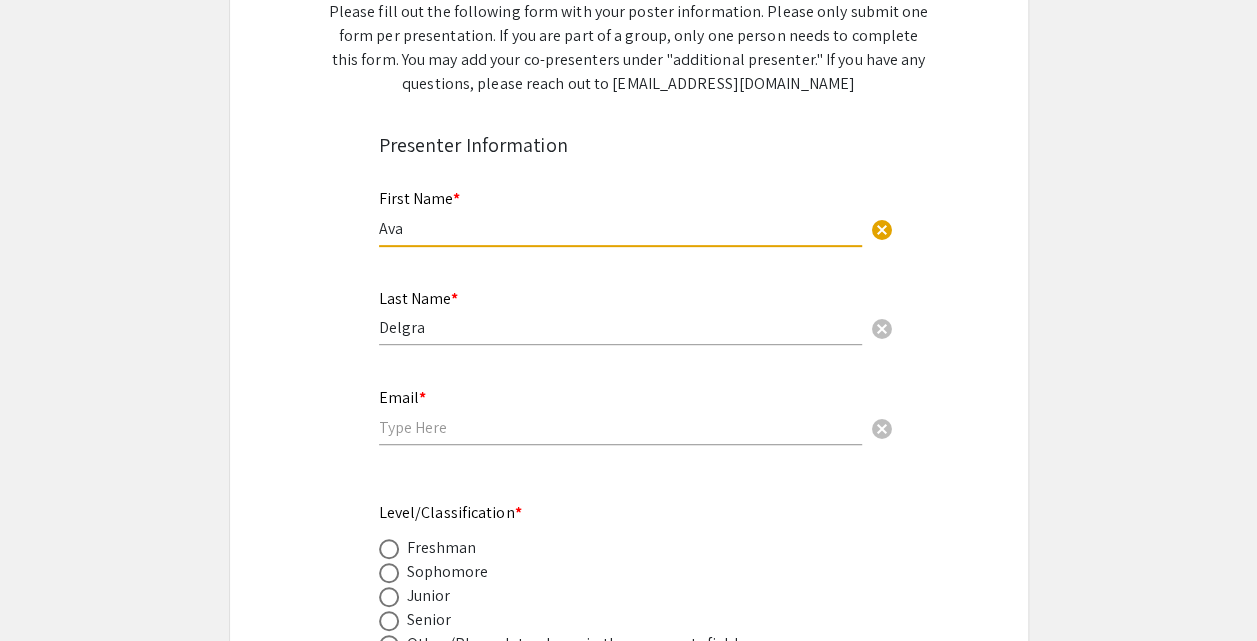 type on "[EMAIL_ADDRESS][DOMAIN_NAME]" 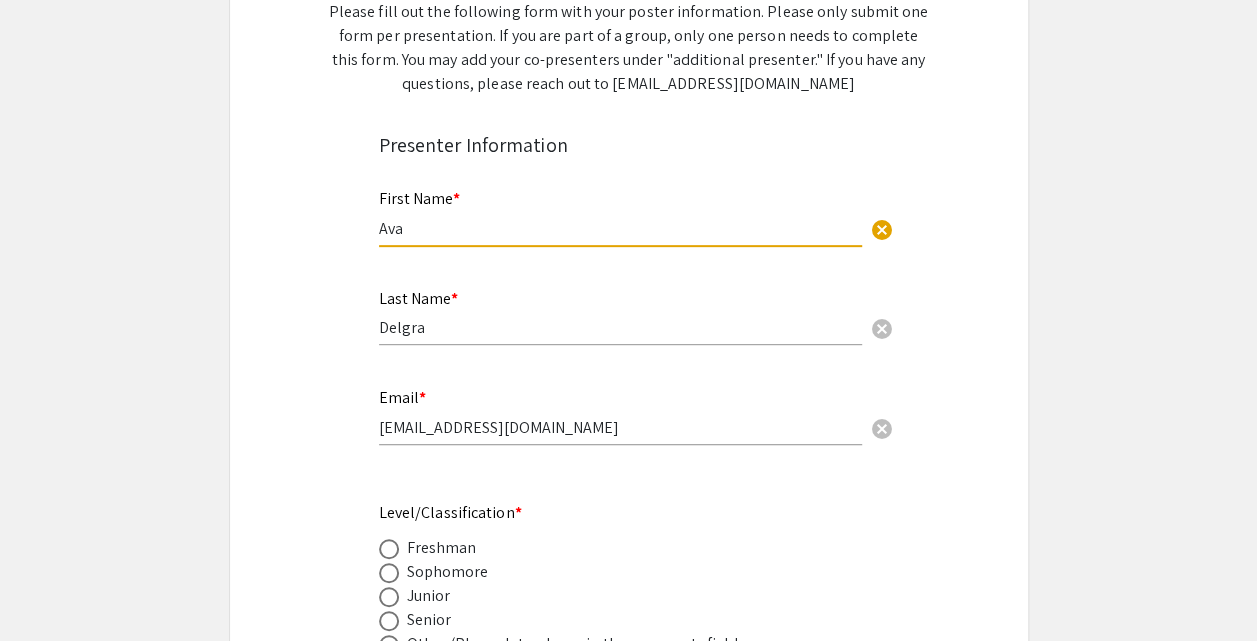 type on "Biomedical Engineering" 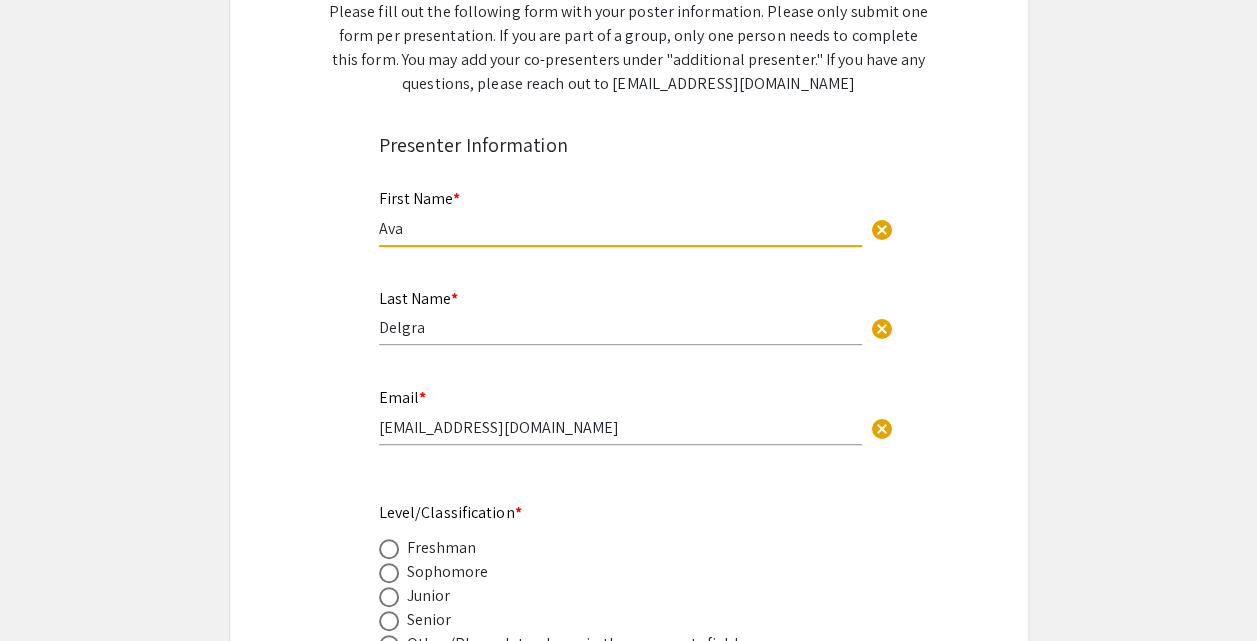 type on "Ava" 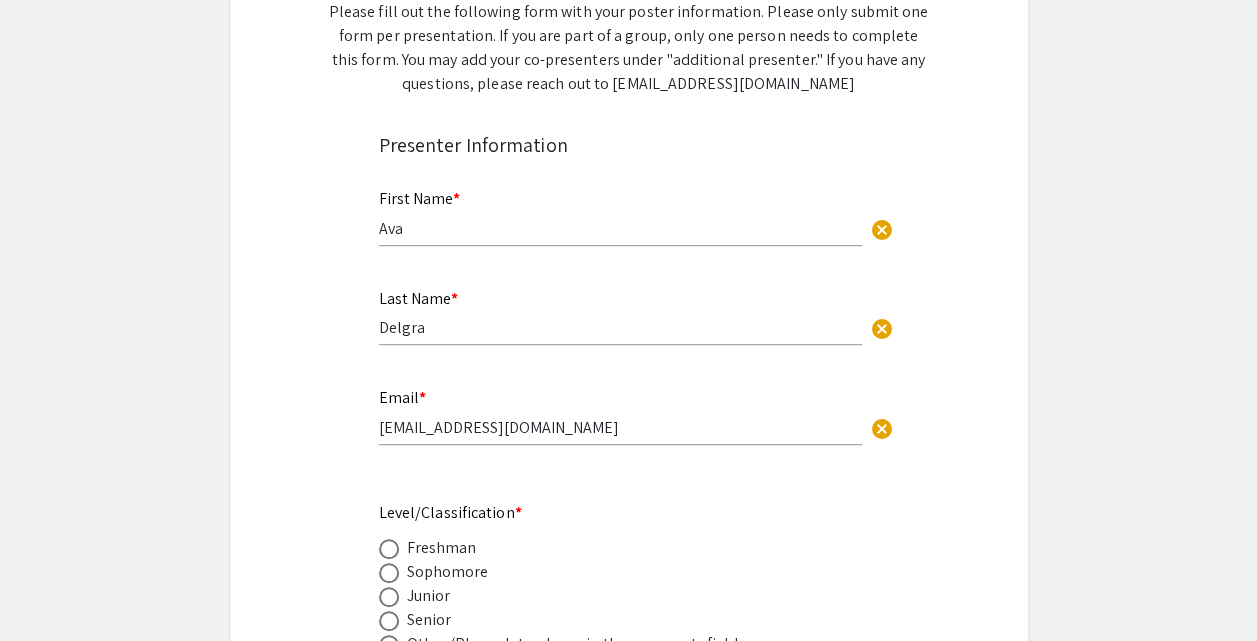 click on "Email * [EMAIL_ADDRESS][DOMAIN_NAME] cancel" at bounding box center (620, 417) 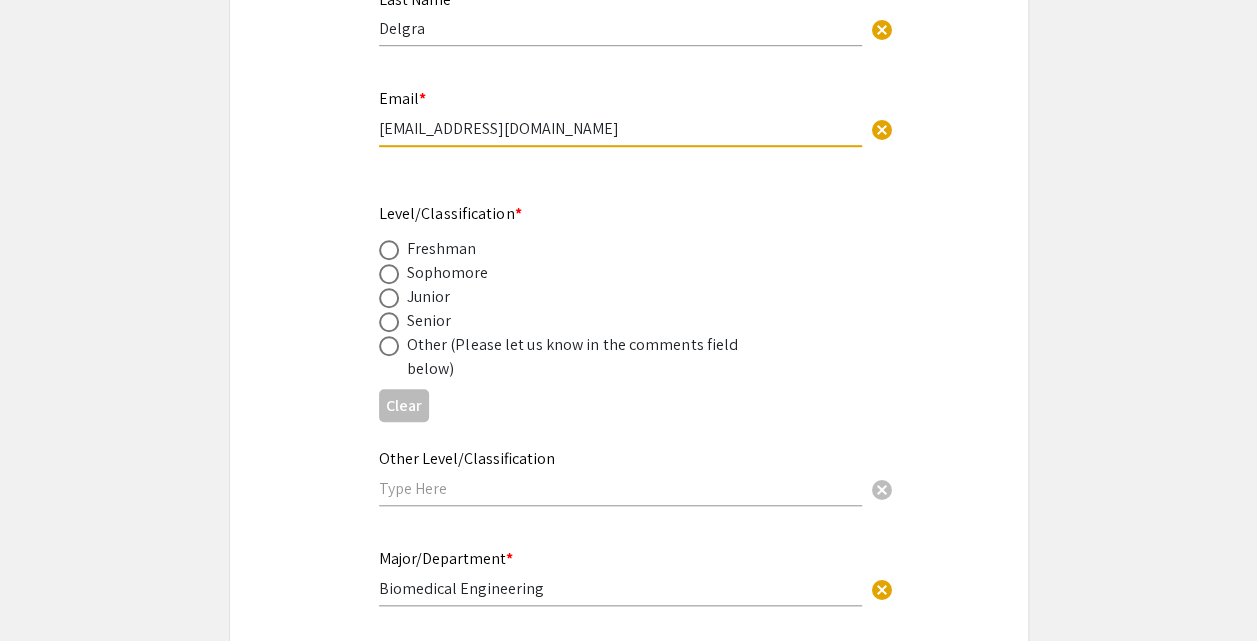 scroll, scrollTop: 620, scrollLeft: 0, axis: vertical 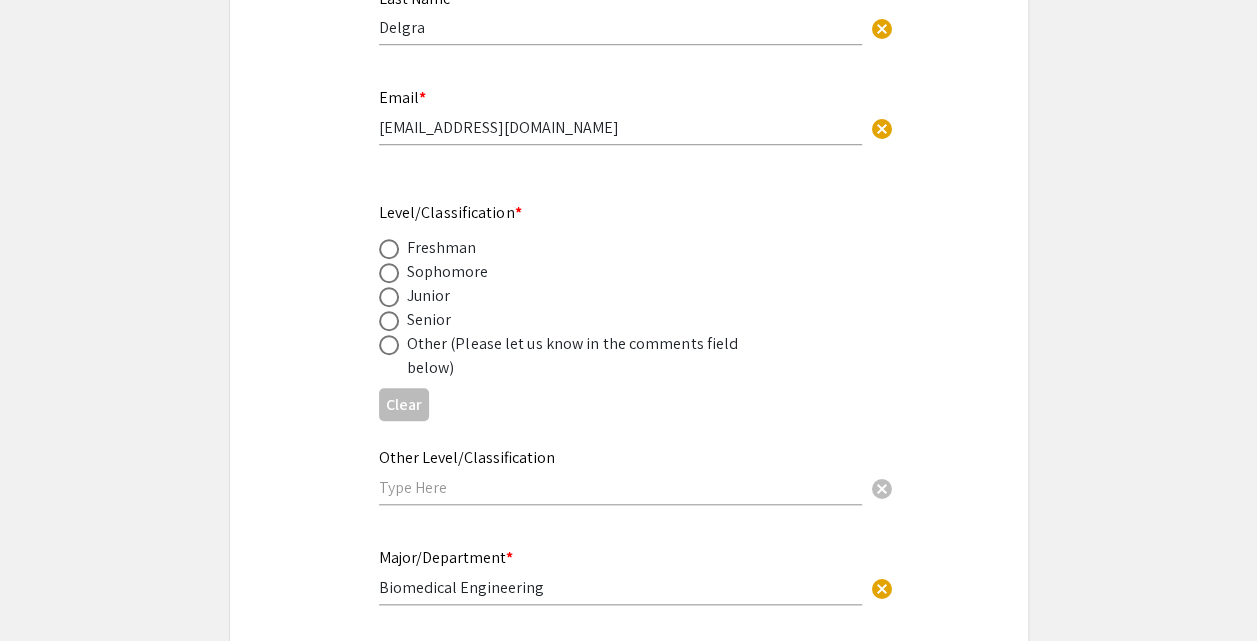 click on "Senior" 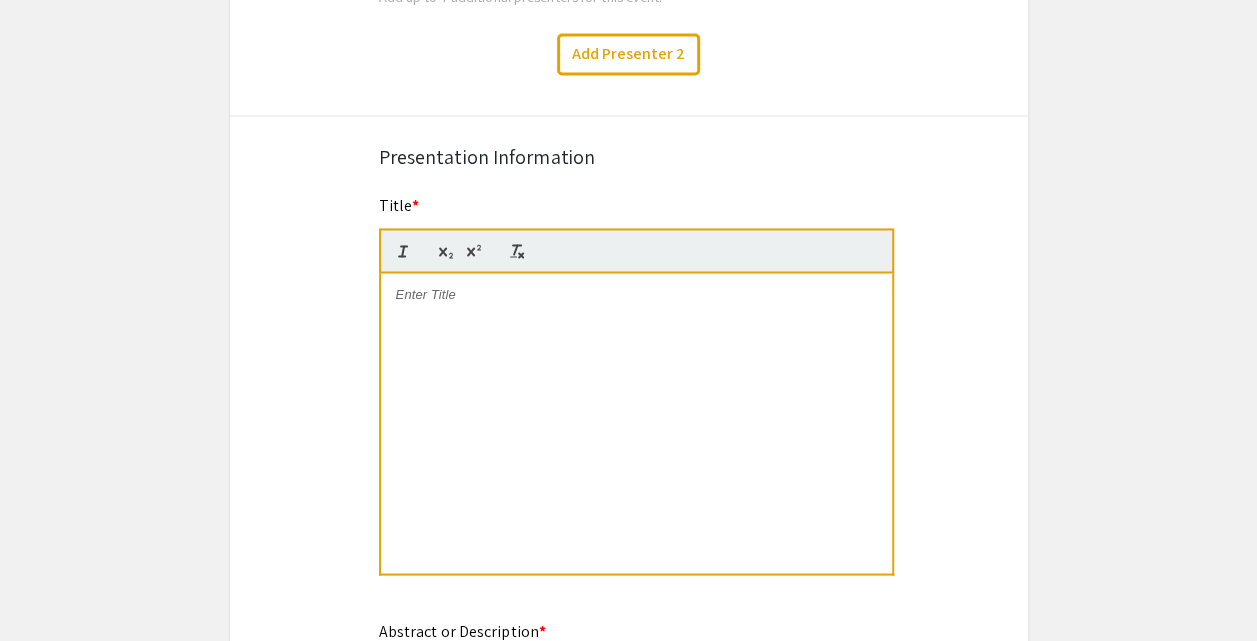 scroll, scrollTop: 1590, scrollLeft: 0, axis: vertical 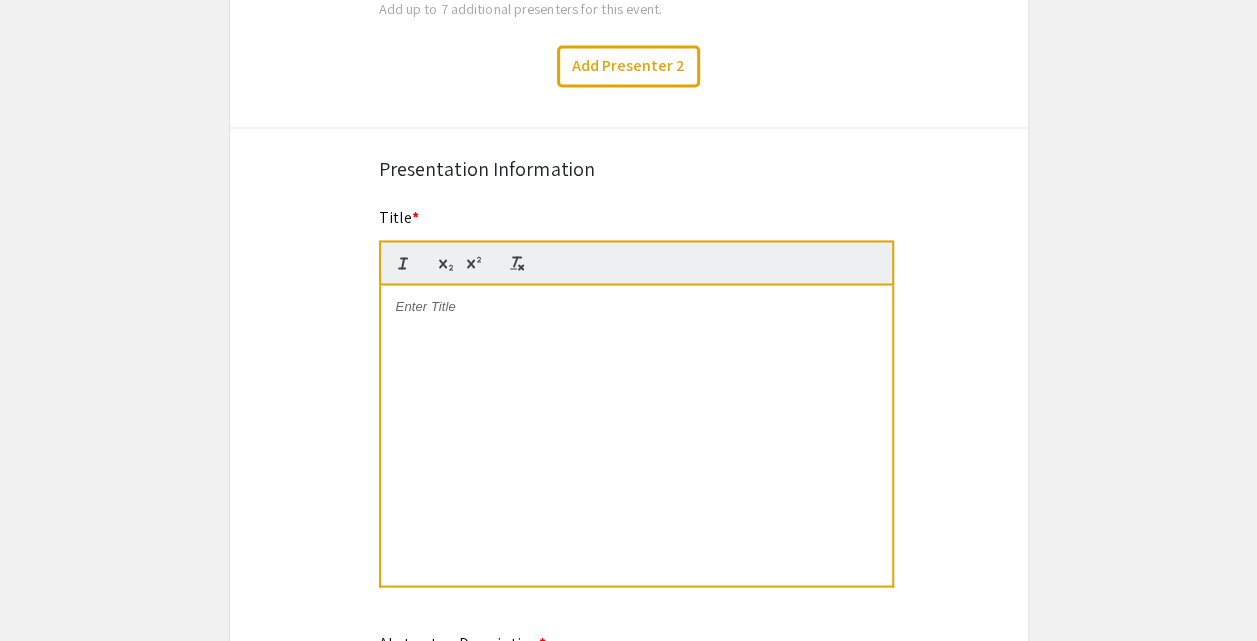 click at bounding box center (636, 435) 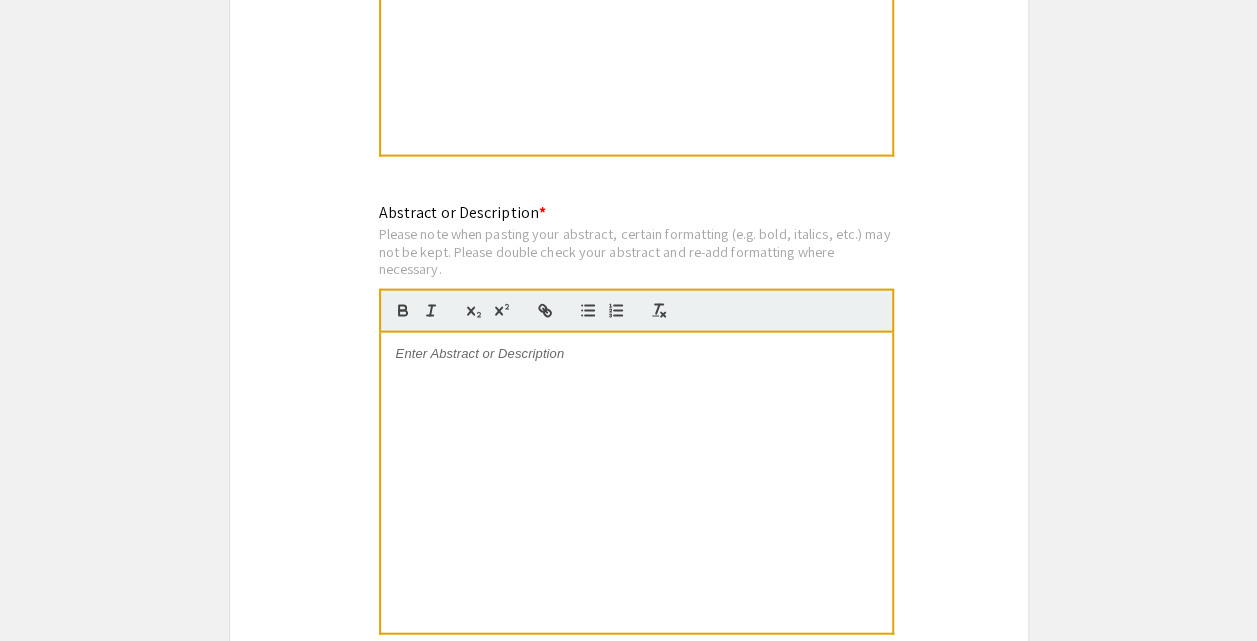scroll, scrollTop: 2027, scrollLeft: 0, axis: vertical 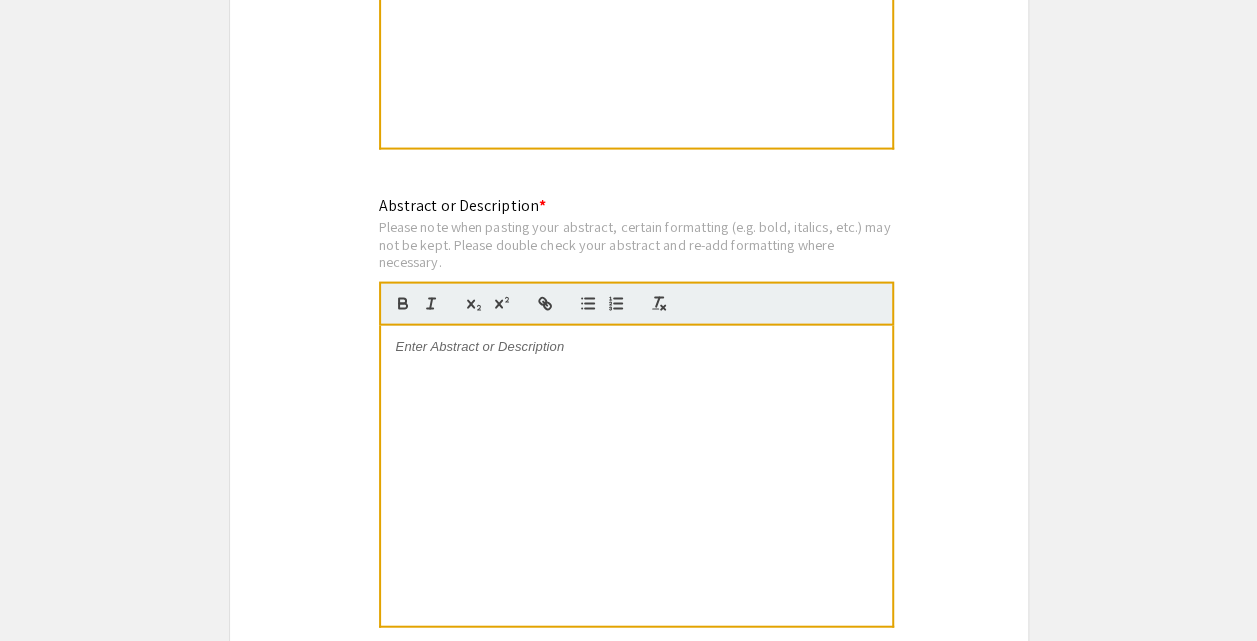 click at bounding box center [636, 476] 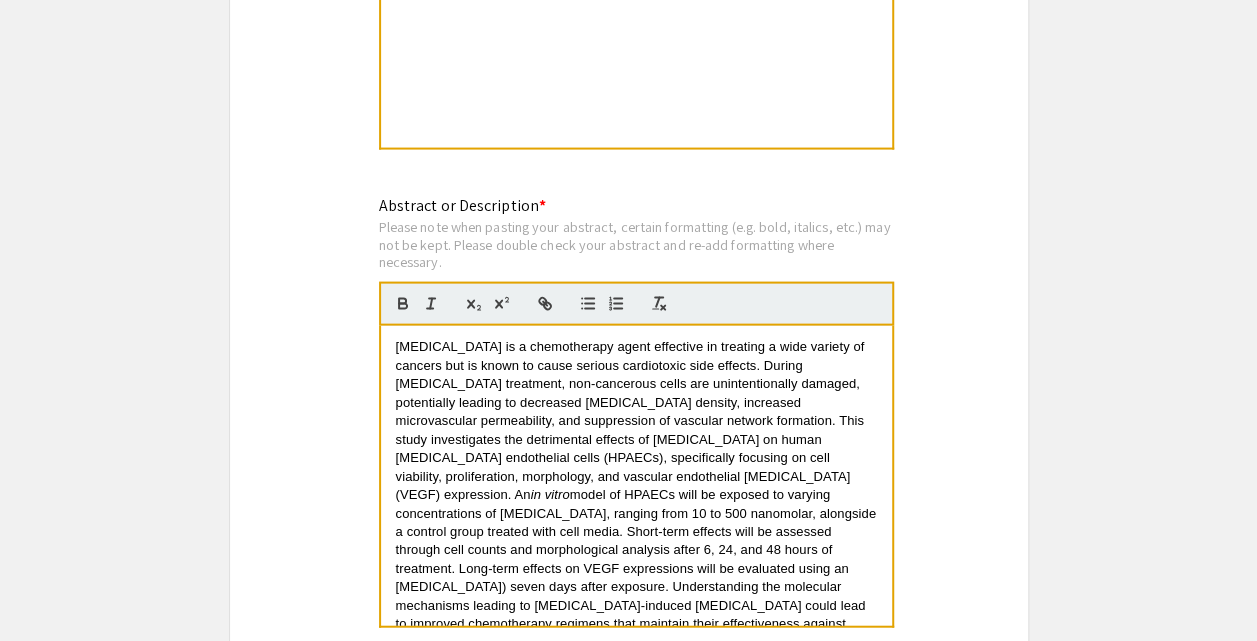 scroll, scrollTop: 0, scrollLeft: 0, axis: both 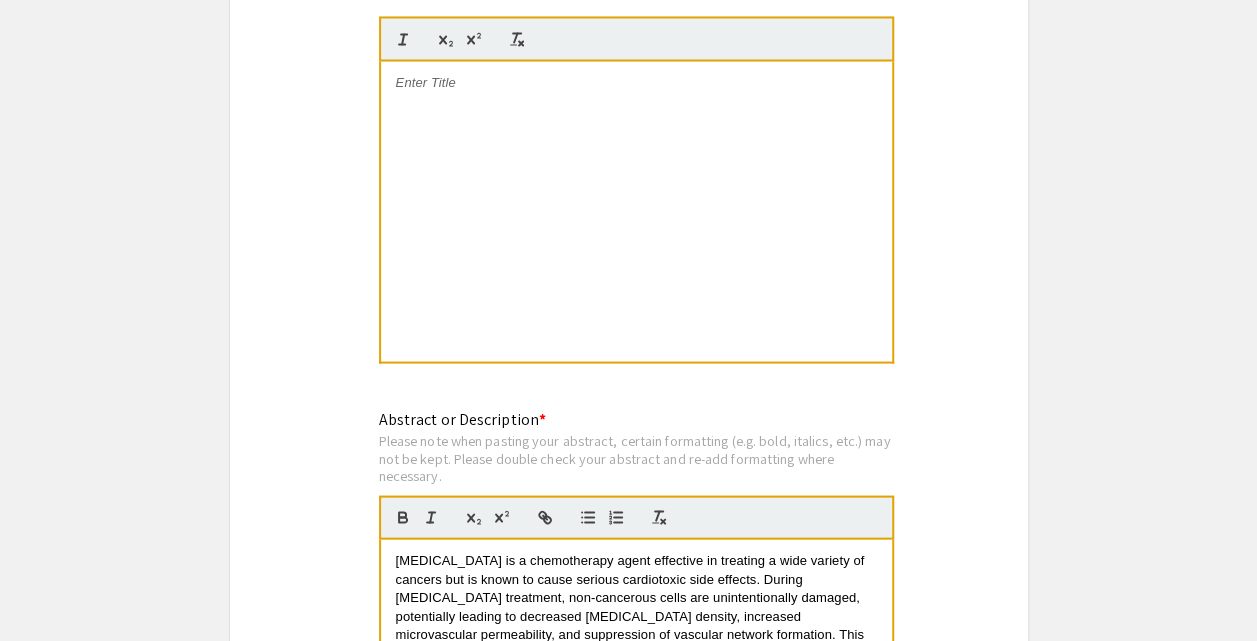 click at bounding box center (636, 211) 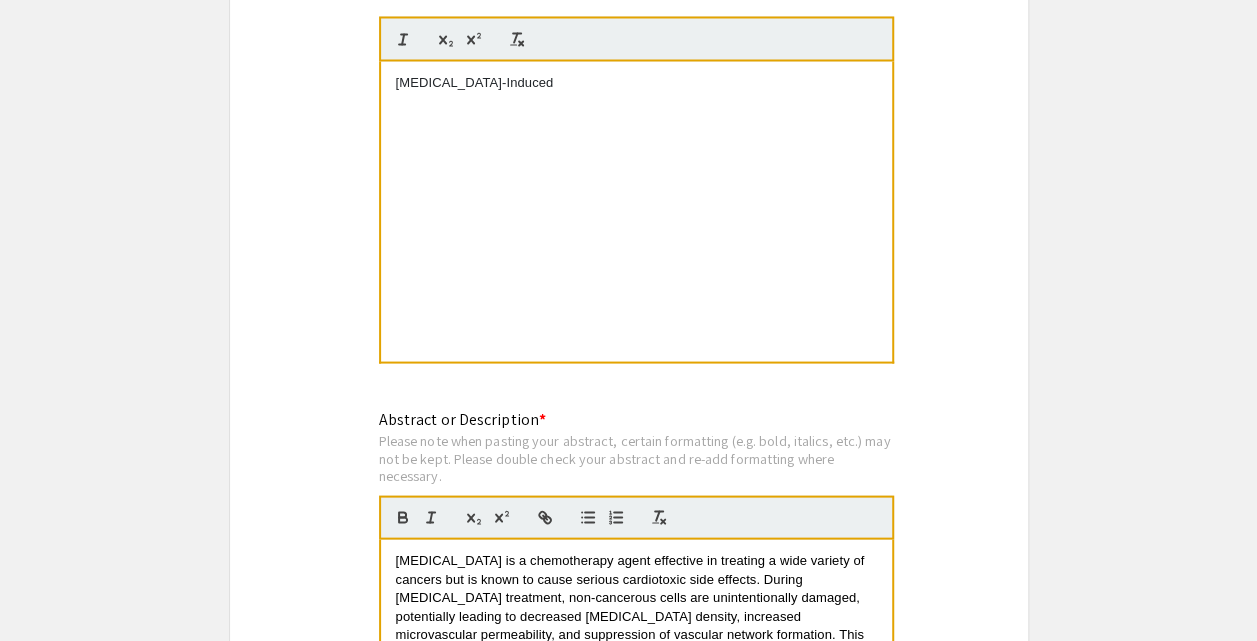 click on "[MEDICAL_DATA]-Induced" at bounding box center (636, 211) 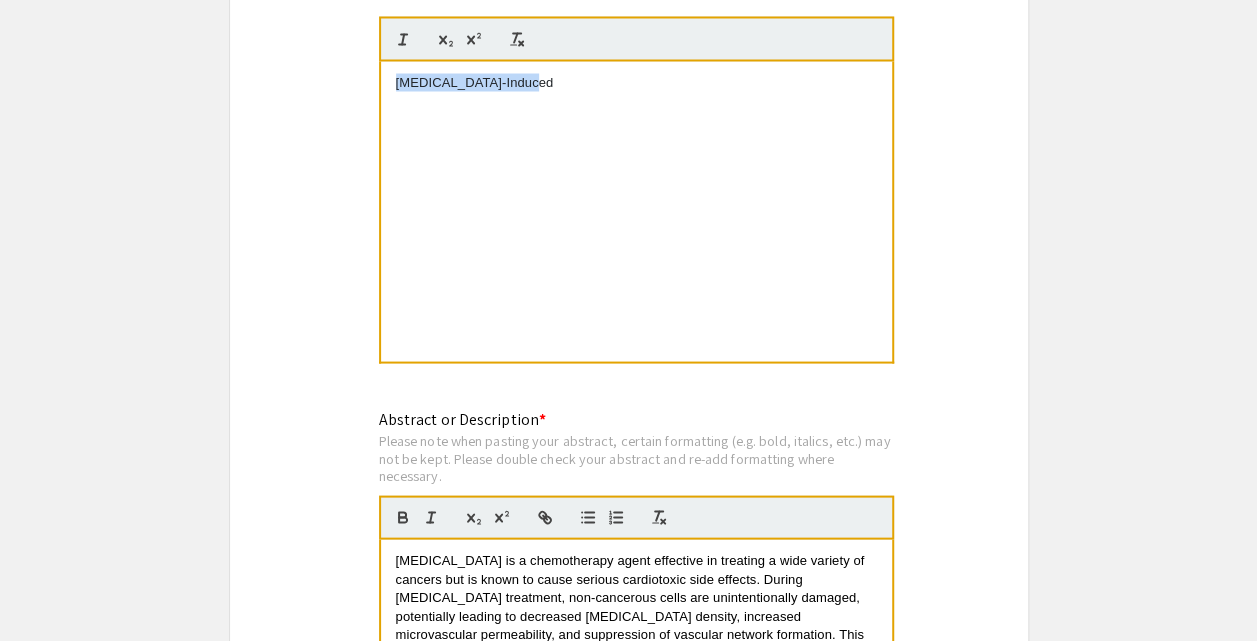 click on "[MEDICAL_DATA]-Induced" at bounding box center (636, 211) 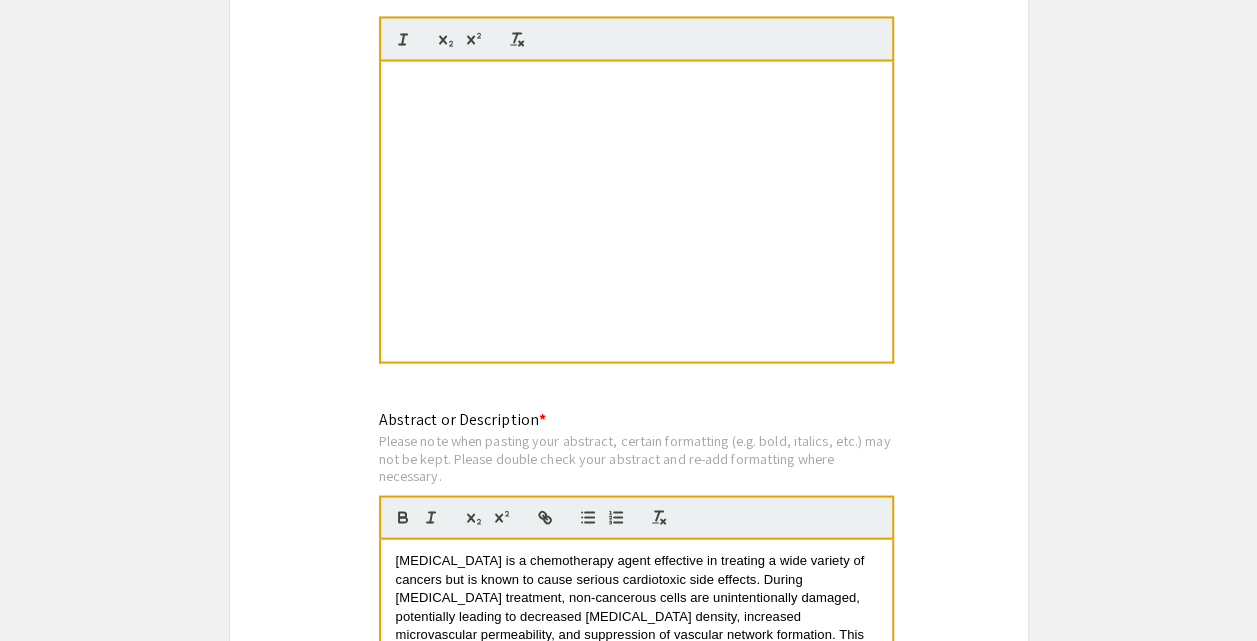 scroll, scrollTop: 0, scrollLeft: 0, axis: both 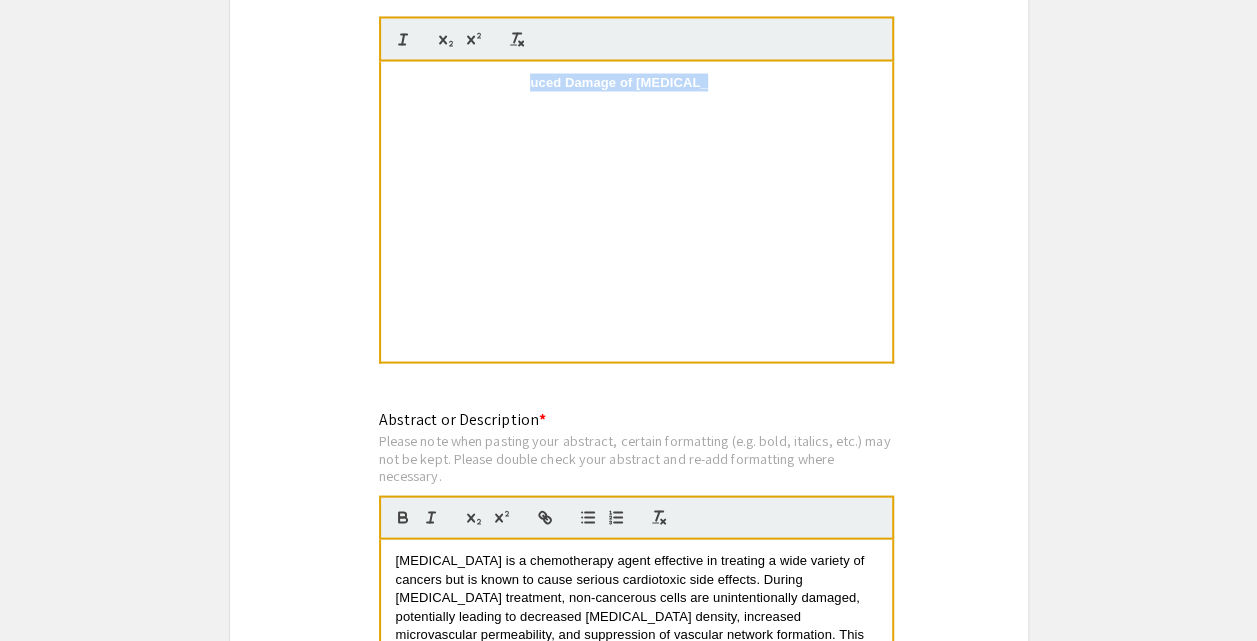drag, startPoint x: 520, startPoint y: 110, endPoint x: 687, endPoint y: 211, distance: 195.1666 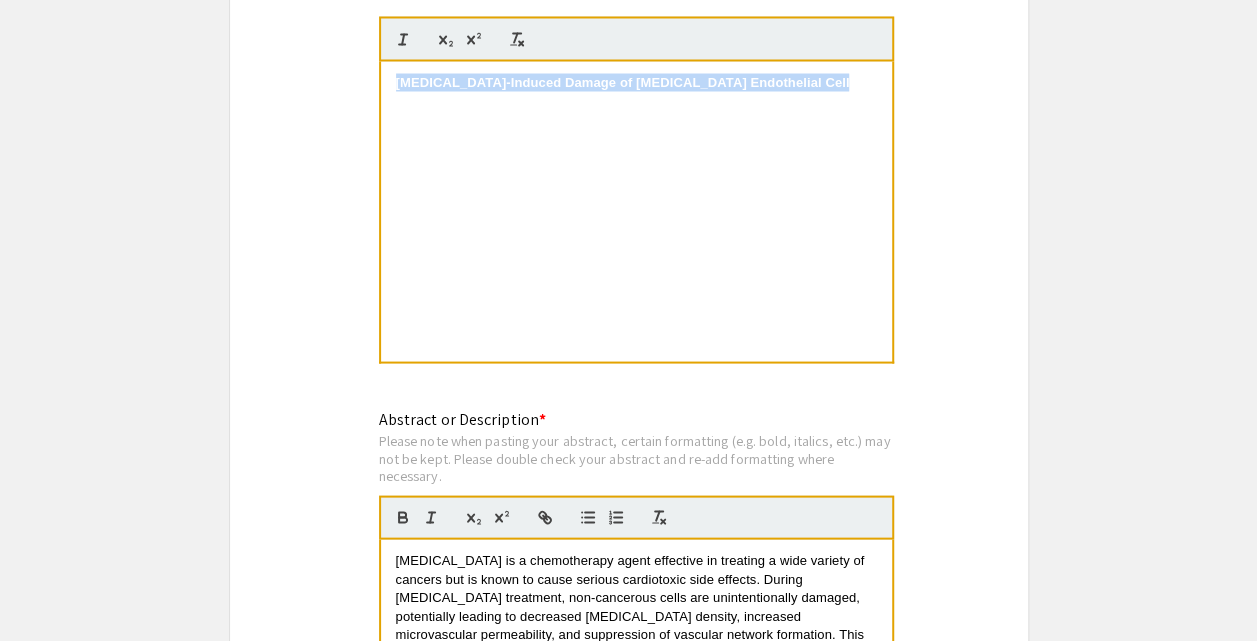 drag, startPoint x: 393, startPoint y: 78, endPoint x: 909, endPoint y: 121, distance: 517.7886 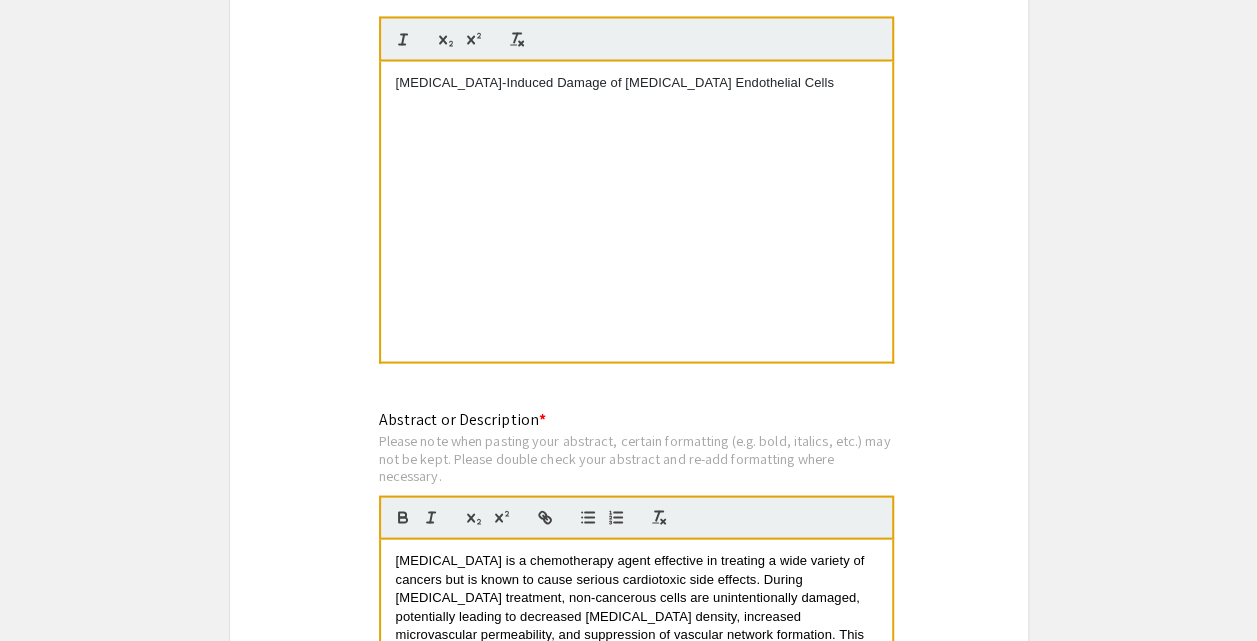 scroll, scrollTop: 0, scrollLeft: 0, axis: both 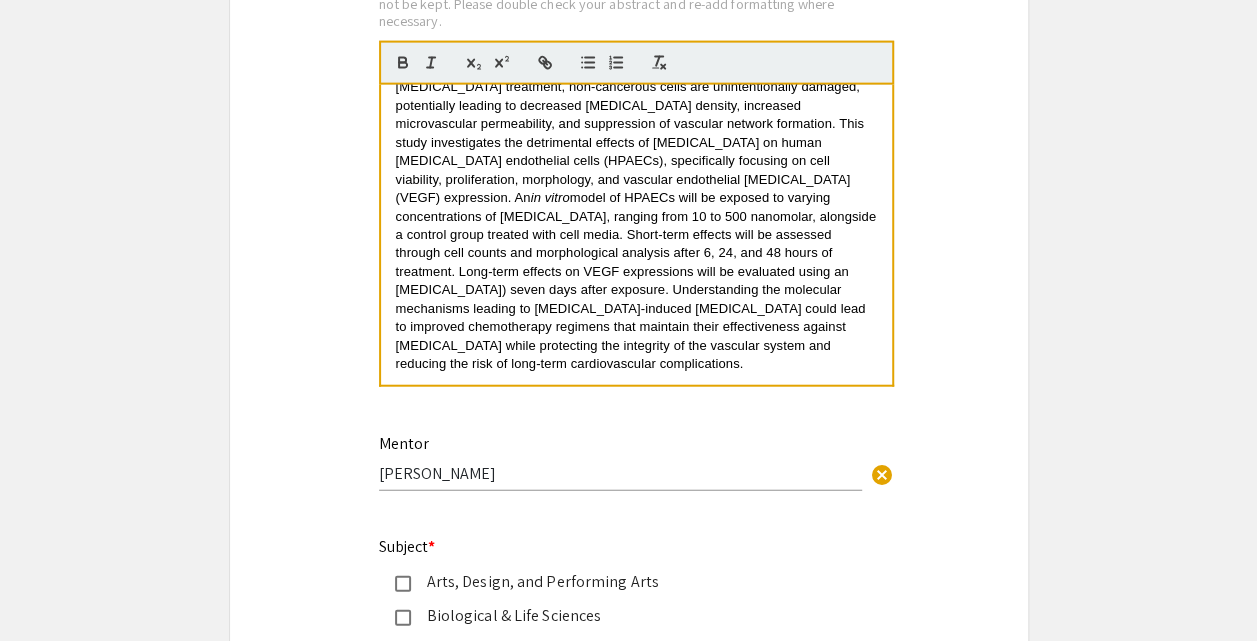 click on "Symposium Presentation Submission UTK Summer Research Scholars Symposium 2025  Please fill out the following form with your poster information. Please only submit one form per presentation. If you are part of a group, only one person needs to complete this form. You may add your co-presenters under "additional presenter." If you have any questions, please reach out to [EMAIL_ADDRESS][DOMAIN_NAME]   Presenter Information  First Name * [PERSON_NAME] cancel This field is required. Last Name * Delgra cancel This field is required. Email * [EMAIL_ADDRESS][DOMAIN_NAME] cancel This field is required. Level/Classification *   Freshman   Sophomore   Junior   Senior   Other (Please let us know in the comments field below)  Clear  Other Level/Classification cancel This field is required. Major/Department * Biomedical Engineering cancel This field is required. Home Institution * Your Home Institution [GEOGRAPHIC_DATA][US_STATE], [GEOGRAPHIC_DATA] cancel This field is required. Research Group Name Your summer research group name (if applicable) cancel Title *" 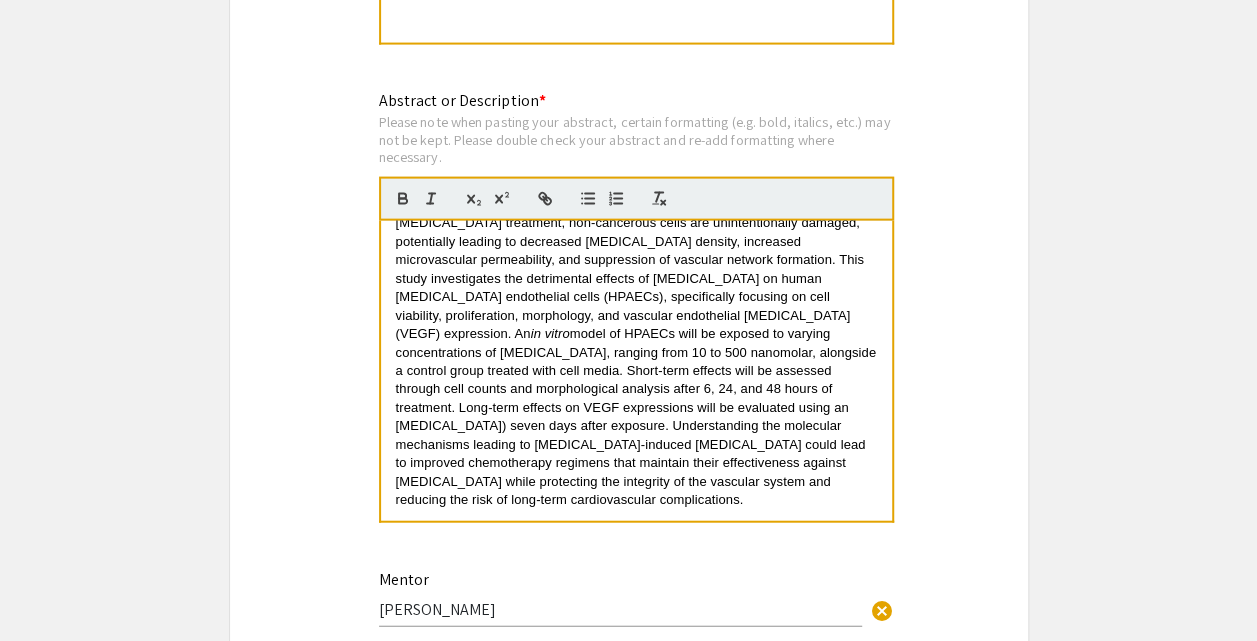 scroll, scrollTop: 2133, scrollLeft: 0, axis: vertical 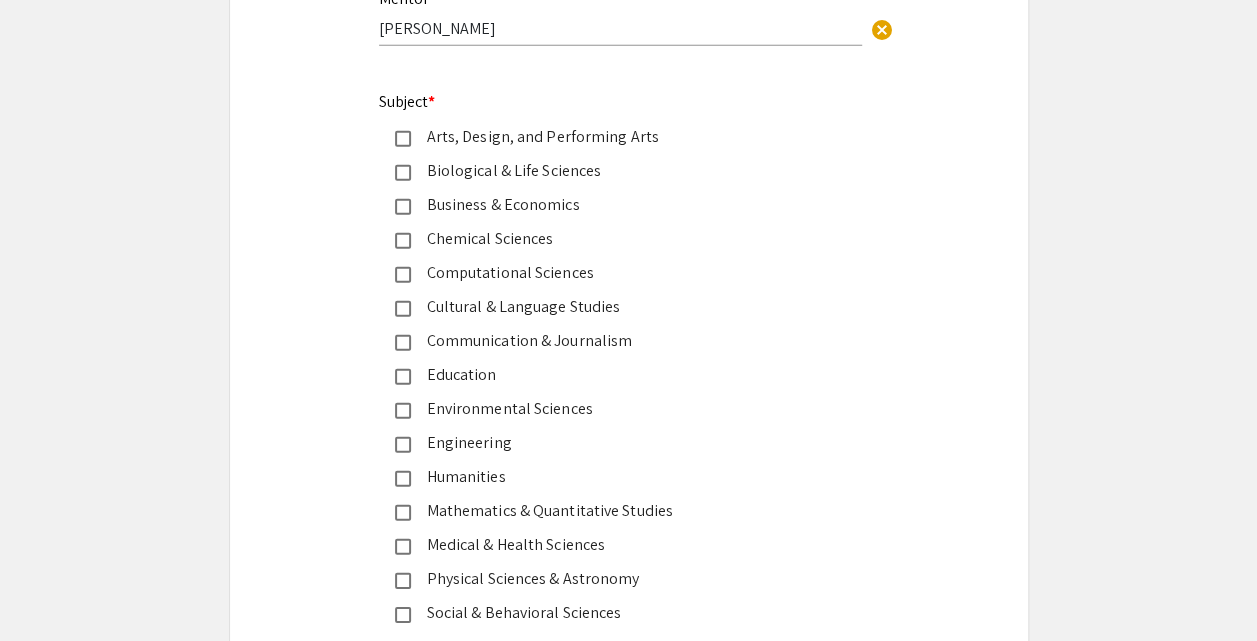 click on "Engineering" 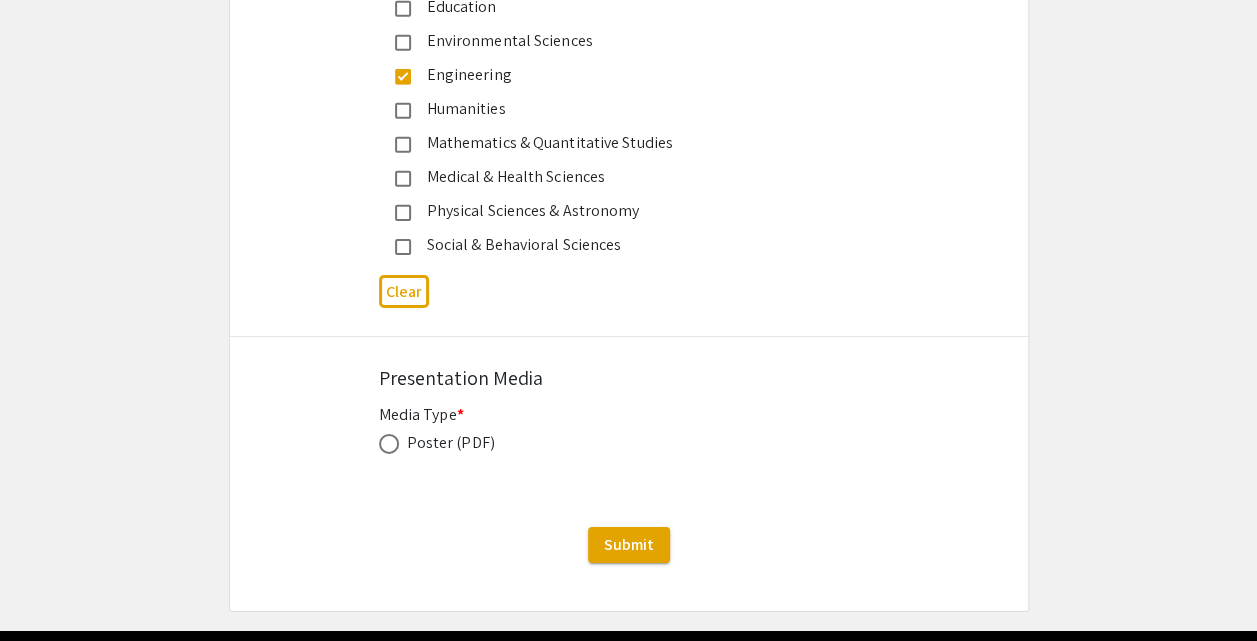 scroll, scrollTop: 3154, scrollLeft: 0, axis: vertical 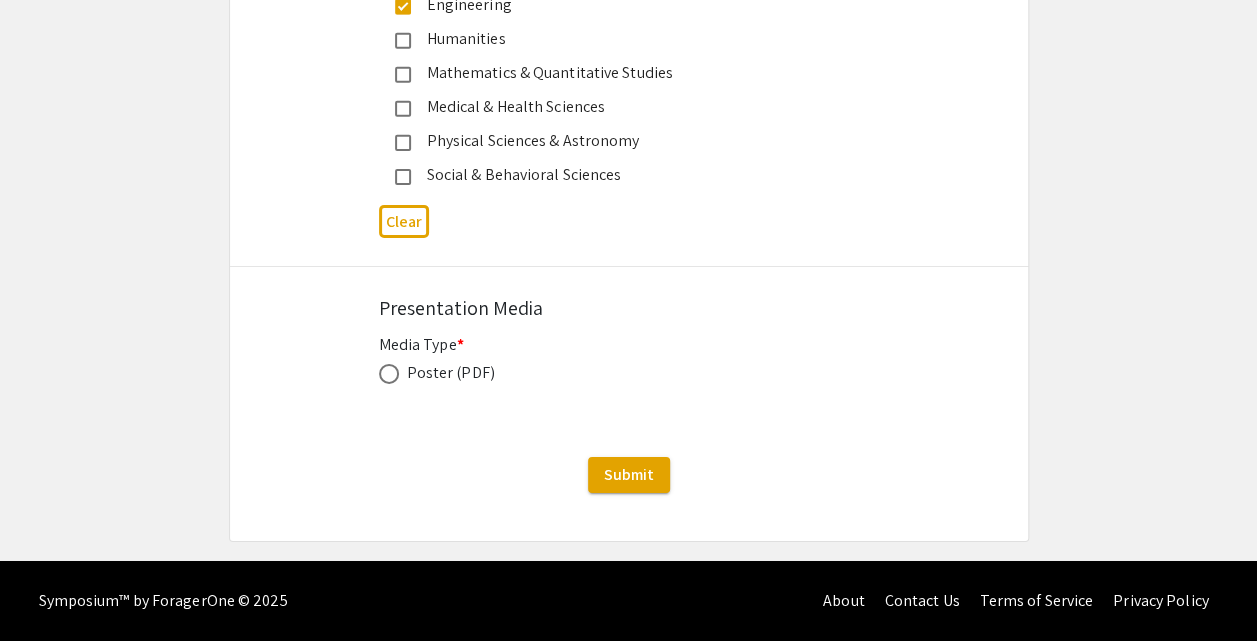 click at bounding box center (389, 374) 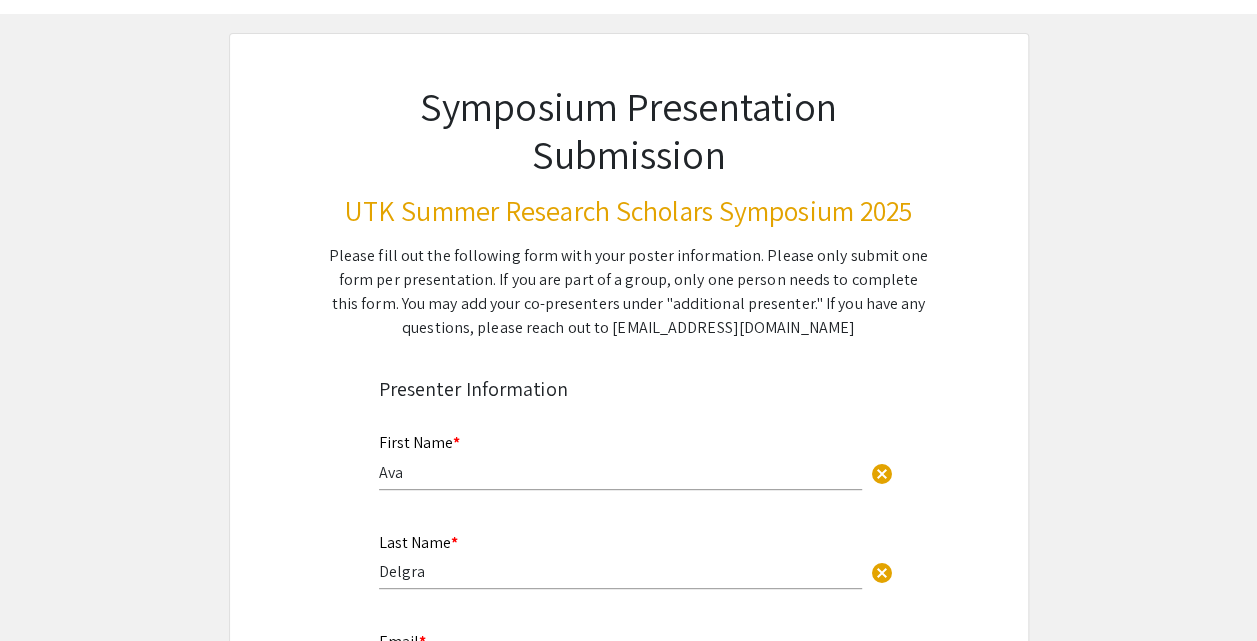 scroll, scrollTop: 33, scrollLeft: 0, axis: vertical 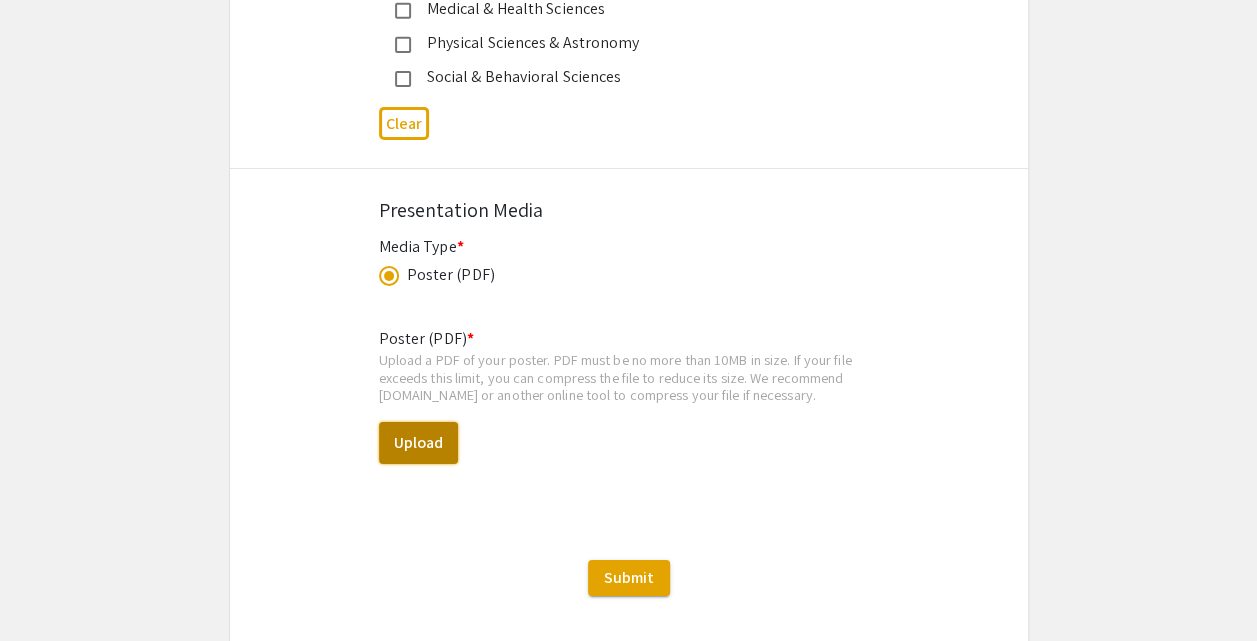 click on "Upload" at bounding box center (418, 443) 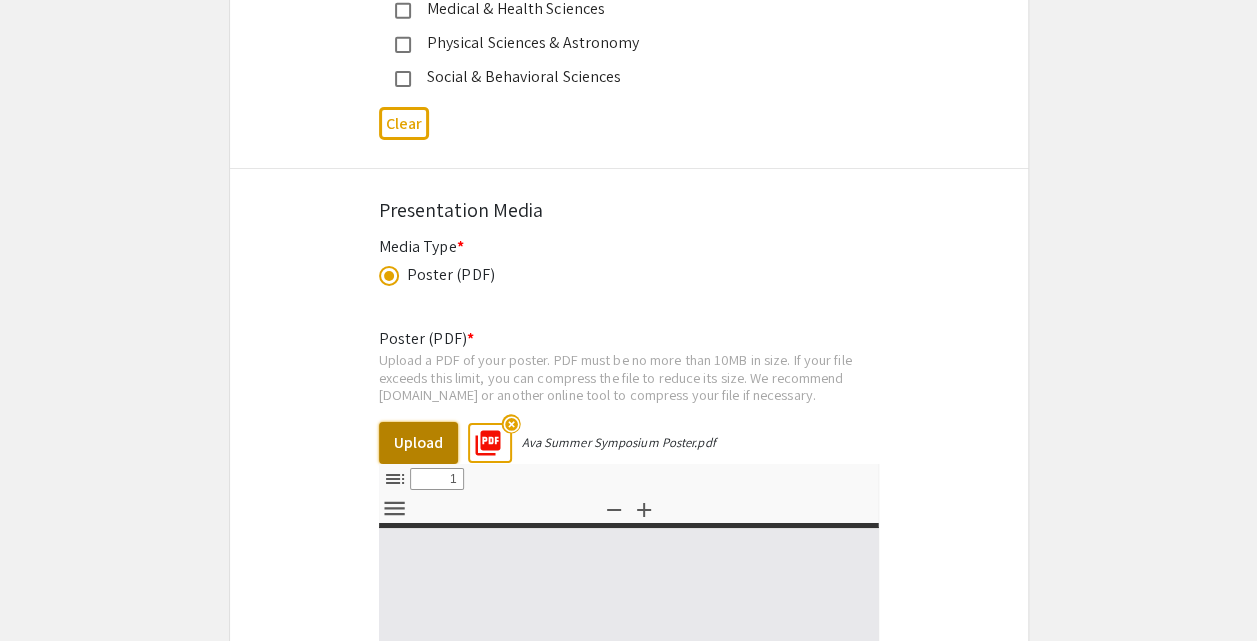 select on "custom" 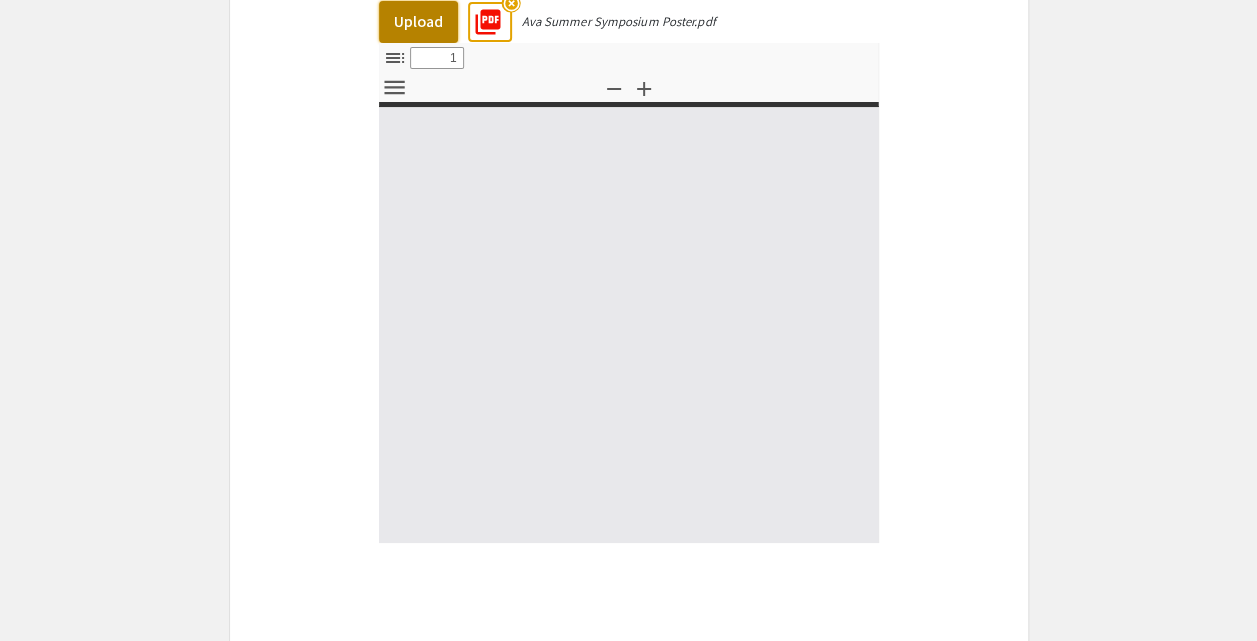 type on "0" 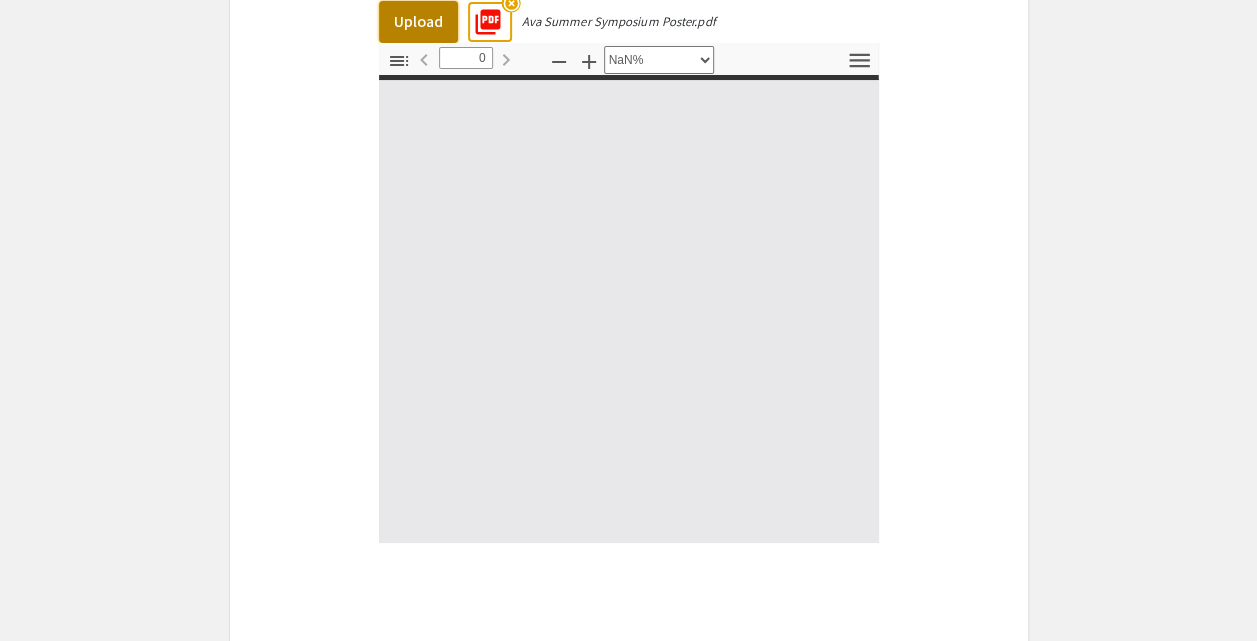 scroll, scrollTop: 3671, scrollLeft: 0, axis: vertical 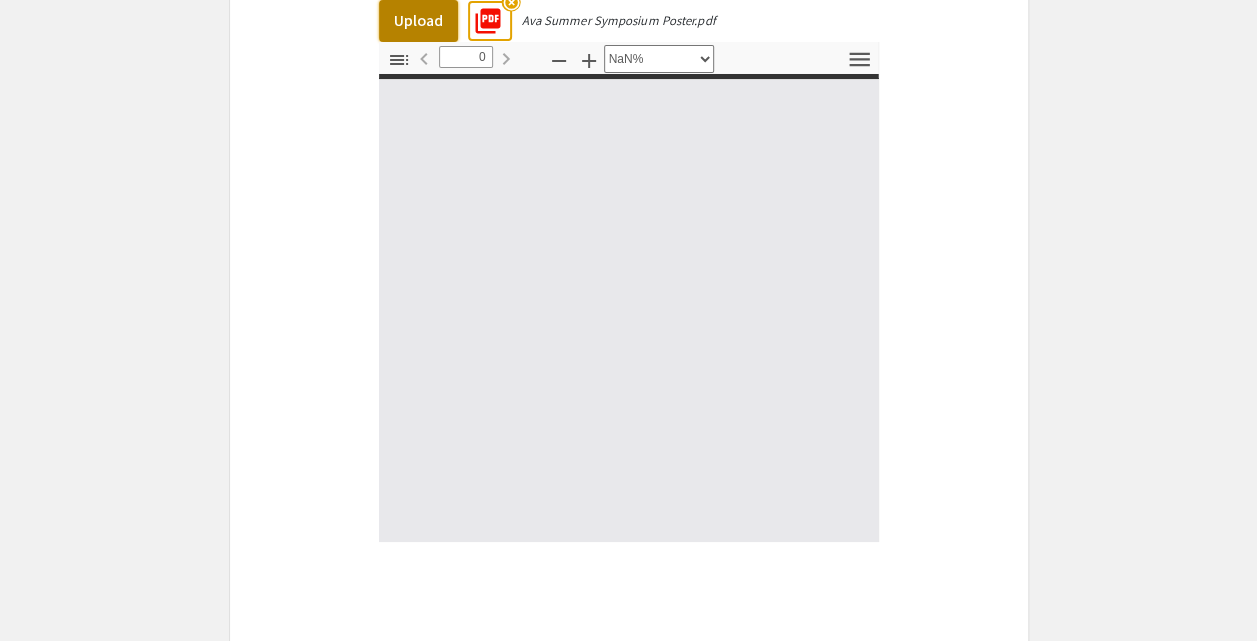 type on "1" 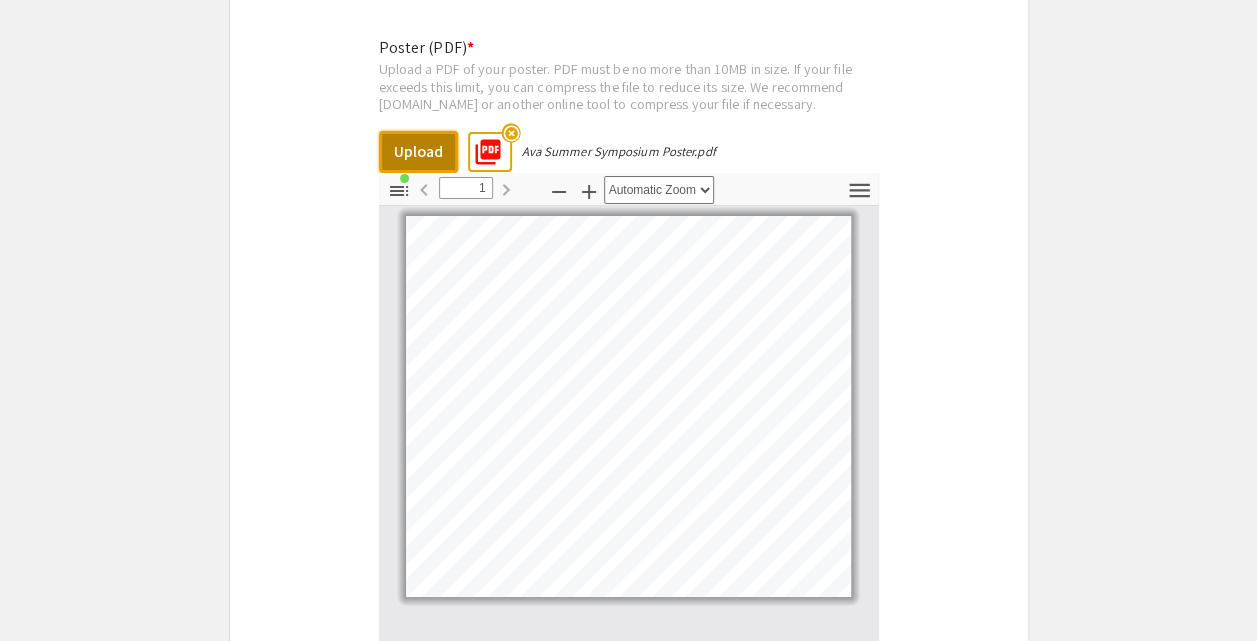 scroll, scrollTop: 3538, scrollLeft: 0, axis: vertical 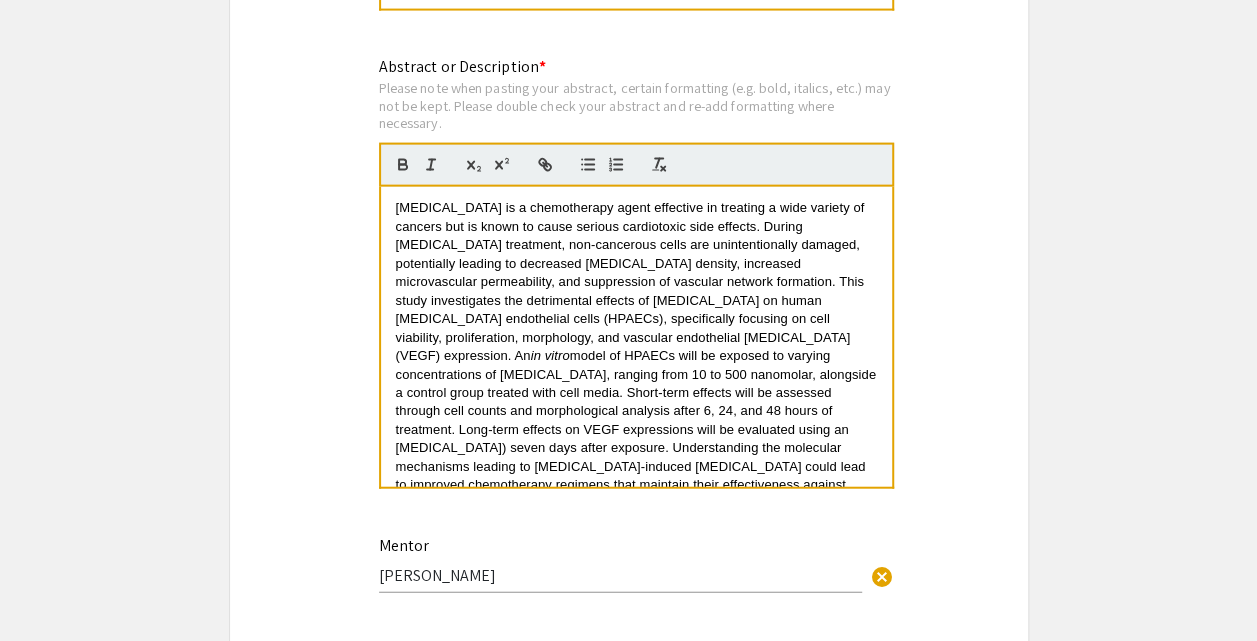 drag, startPoint x: 434, startPoint y: 246, endPoint x: 368, endPoint y: 92, distance: 167.54701 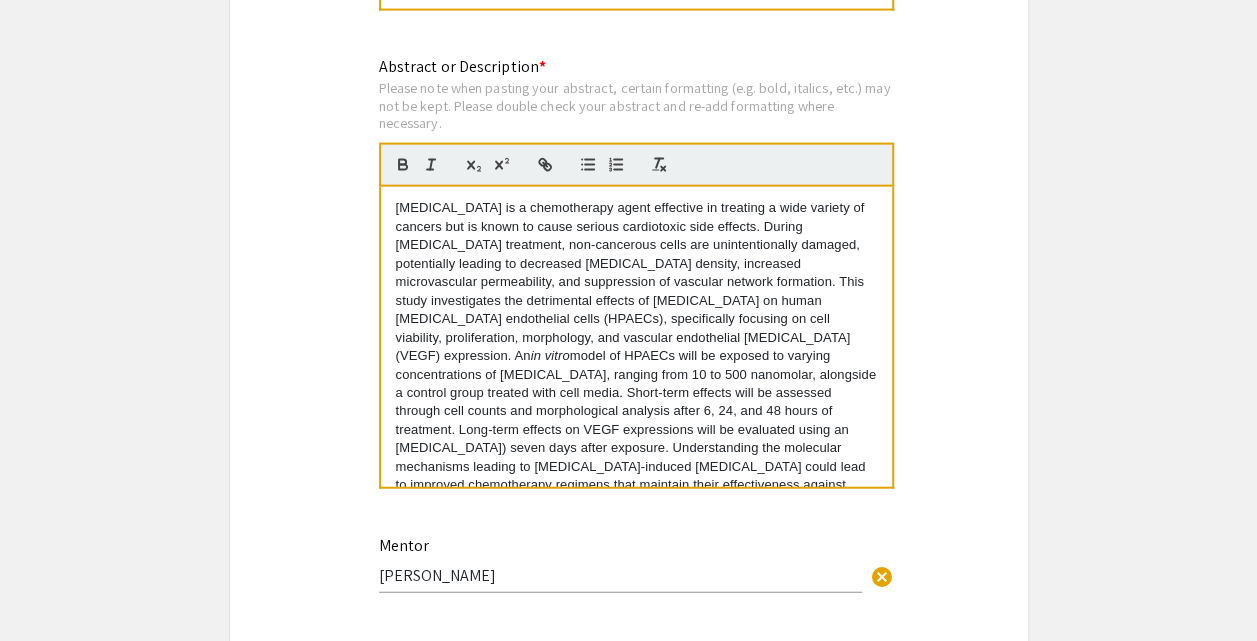 scroll, scrollTop: 0, scrollLeft: 0, axis: both 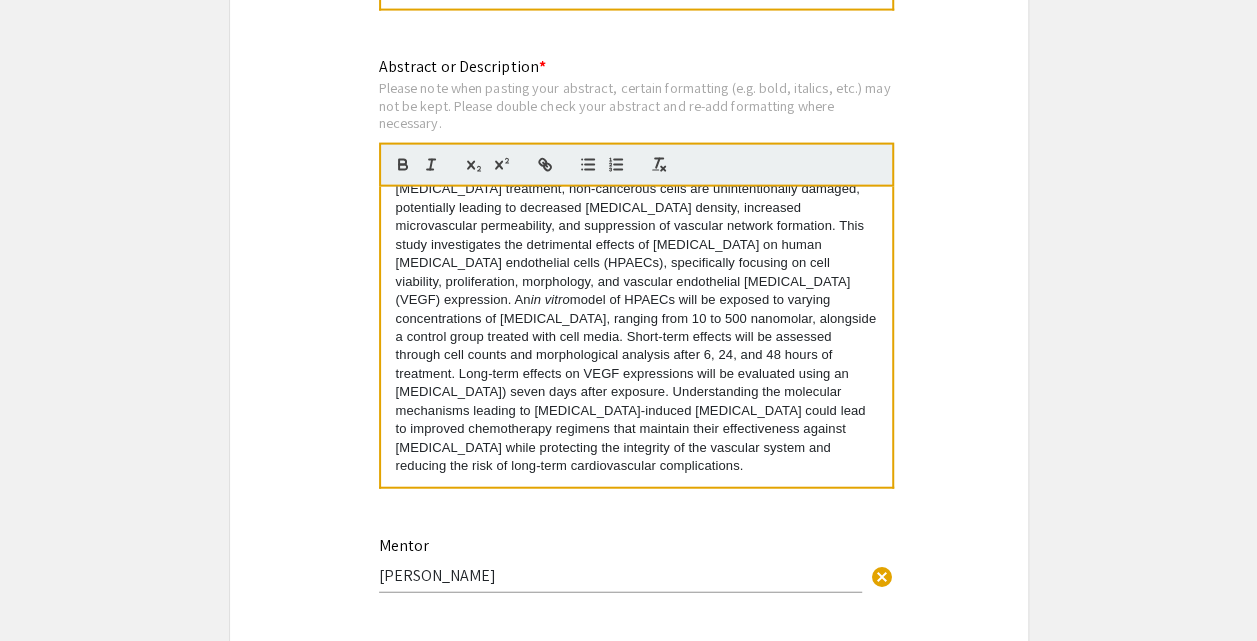 click on "Symposium Presentation Submission UTK Summer Research Scholars Symposium 2025  Please fill out the following form with your poster information. Please only submit one form per presentation. If you are part of a group, only one person needs to complete this form. You may add your co-presenters under "additional presenter." If you have any questions, please reach out to [EMAIL_ADDRESS][DOMAIN_NAME]   Presenter Information  First Name * [PERSON_NAME] cancel This field is required. Last Name * Delgra cancel This field is required. Email * [EMAIL_ADDRESS][DOMAIN_NAME] cancel This field is required. Level/Classification *   Freshman   Sophomore   Junior   Senior   Other (Please let us know in the comments field below)  Clear  Other Level/Classification cancel This field is required. Major/Department * Biomedical Engineering cancel This field is required. Home Institution * Your Home Institution [GEOGRAPHIC_DATA][US_STATE], [GEOGRAPHIC_DATA] cancel This field is required. Research Group Name Your summer research group name (if applicable) cancel Title *" 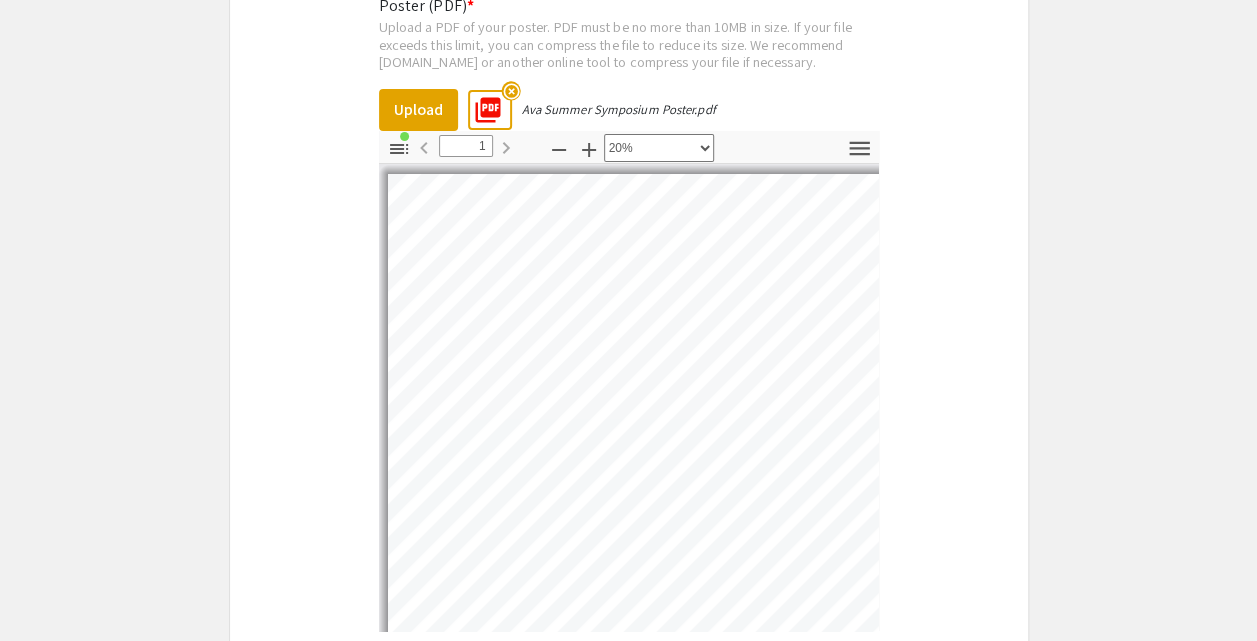 scroll, scrollTop: 3584, scrollLeft: 0, axis: vertical 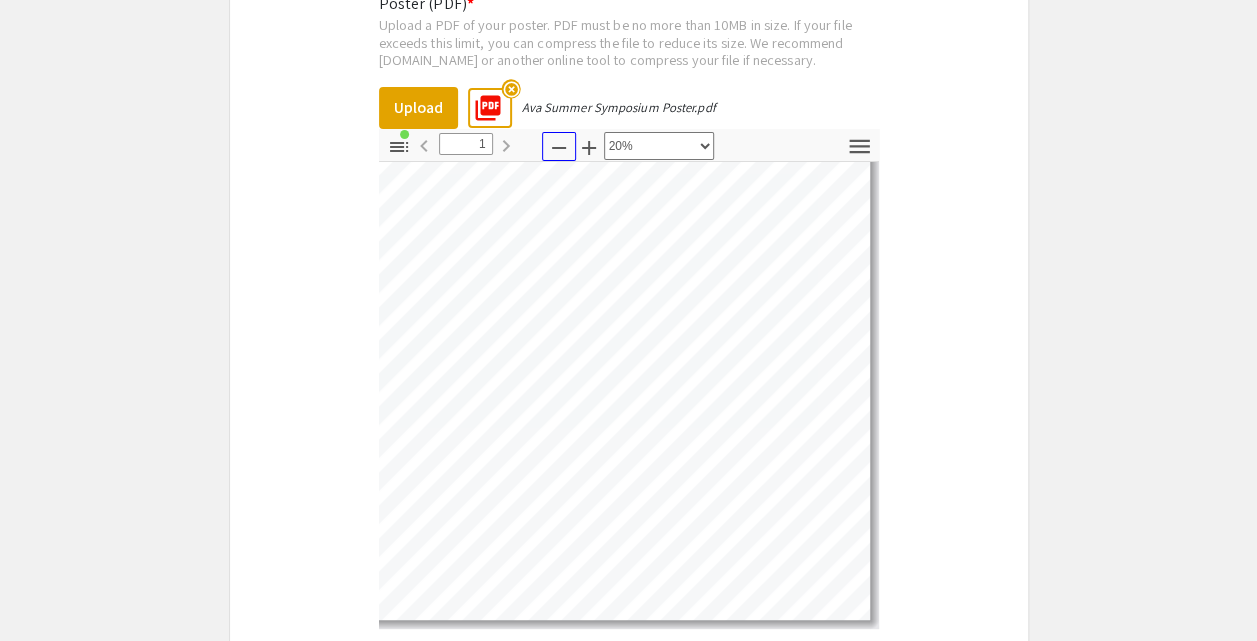 click 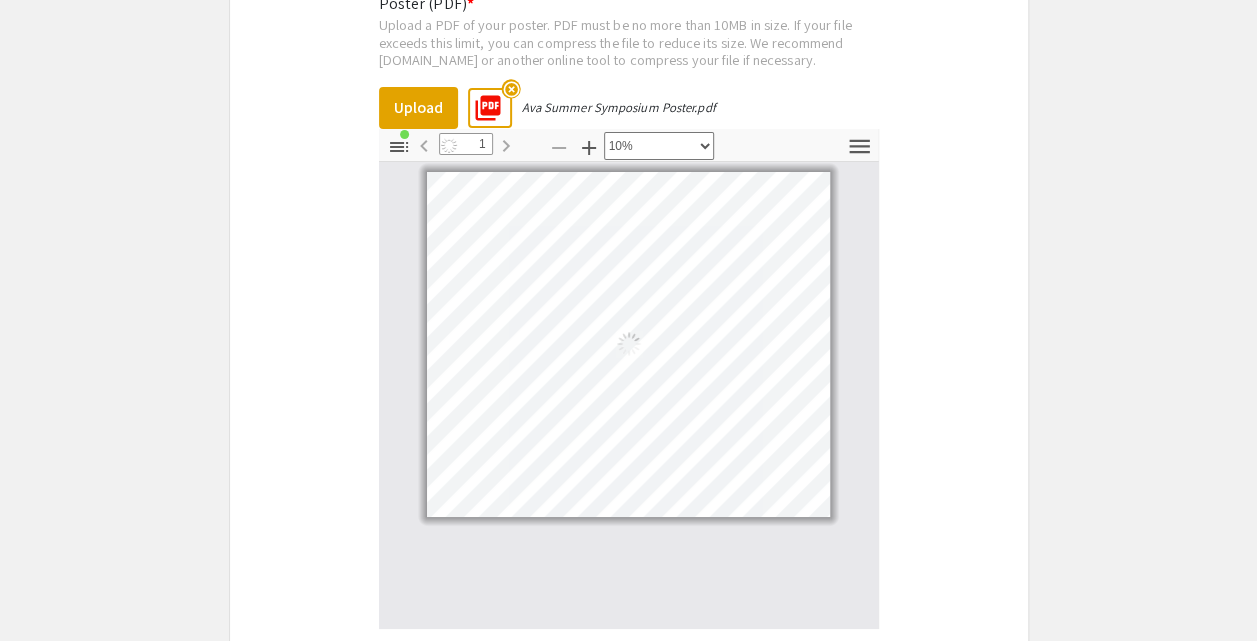 scroll, scrollTop: 0, scrollLeft: 0, axis: both 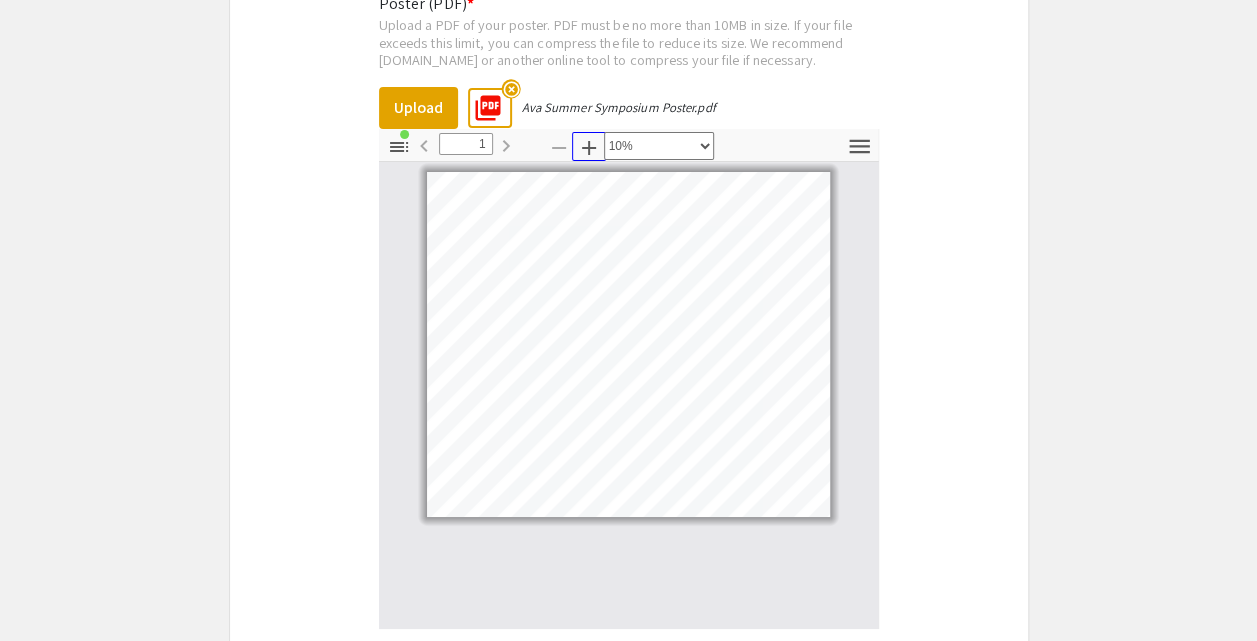 click 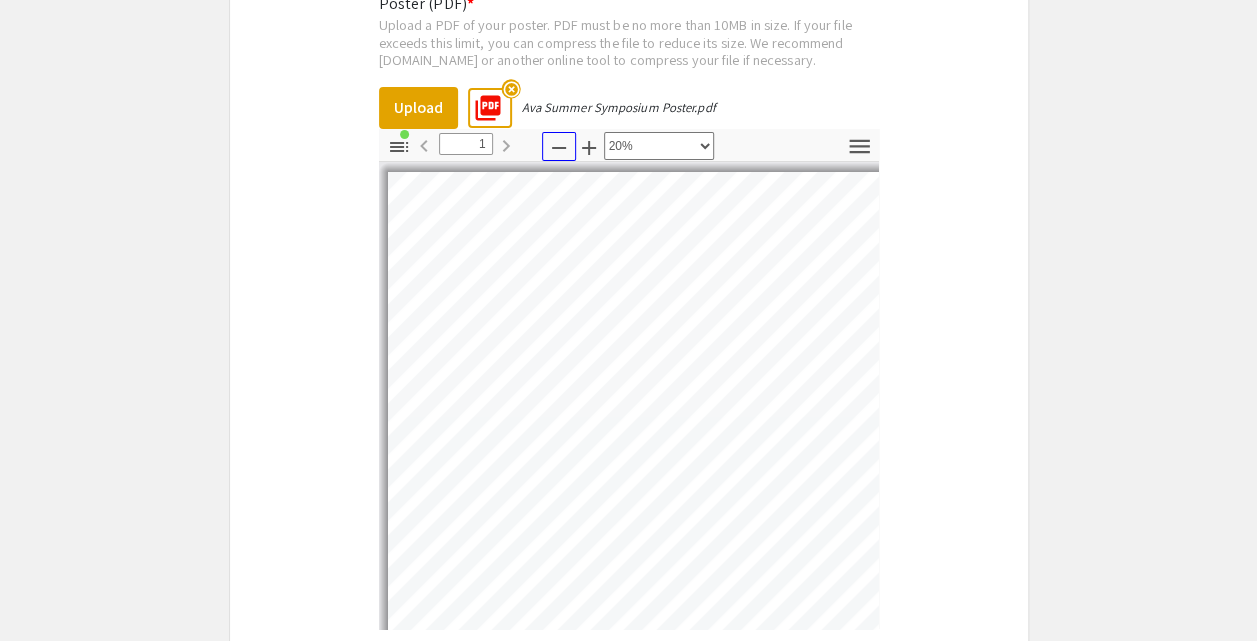 click 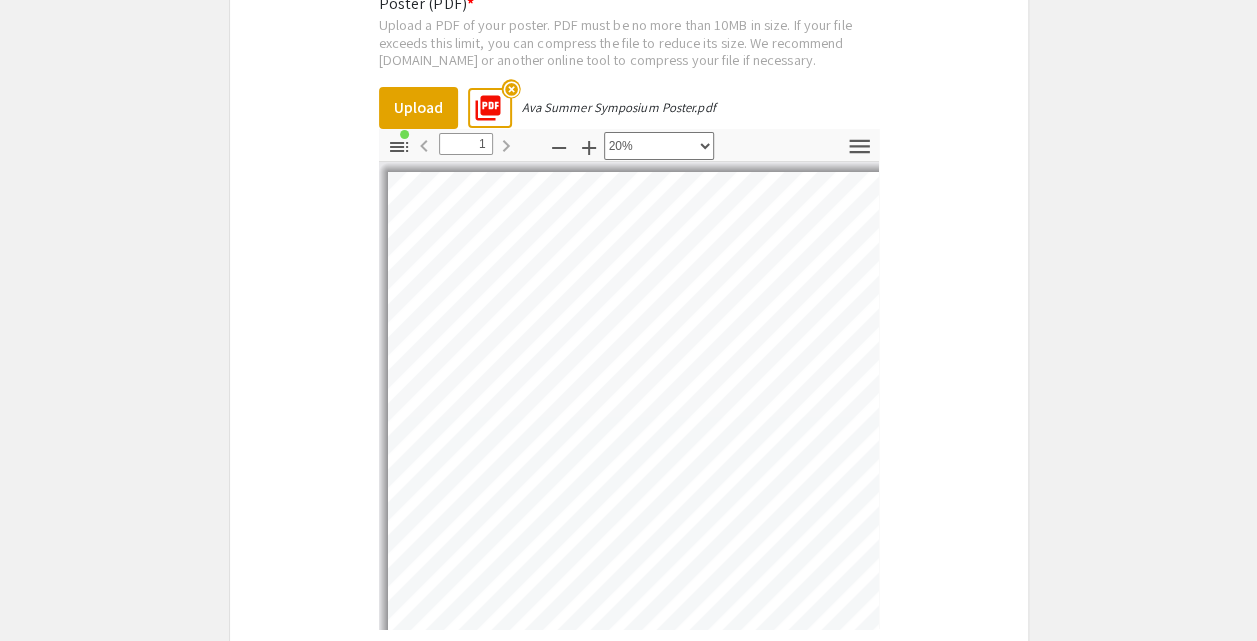 select on "custom" 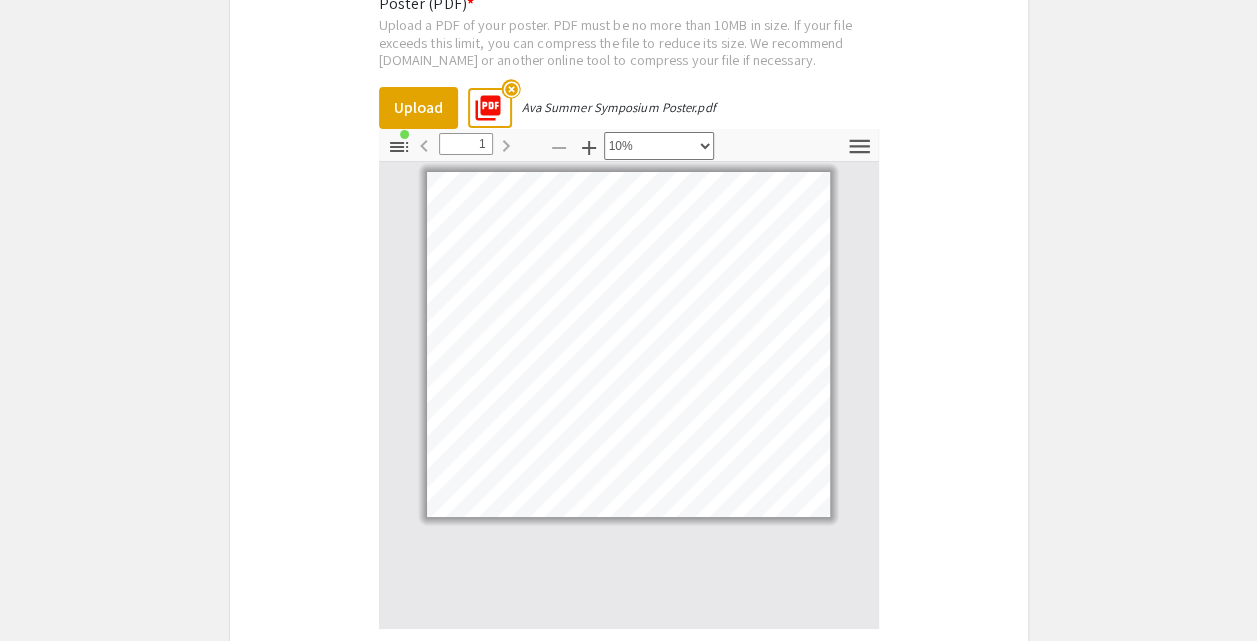 click on "Symposium Presentation Submission UTK Summer Research Scholars Symposium 2025  Please fill out the following form with your poster information. Please only submit one form per presentation. If you are part of a group, only one person needs to complete this form. You may add your co-presenters under "additional presenter." If you have any questions, please reach out to [EMAIL_ADDRESS][DOMAIN_NAME]   Presenter Information  First Name * [PERSON_NAME] cancel This field is required. Last Name * Delgra cancel This field is required. Email * [EMAIL_ADDRESS][DOMAIN_NAME] cancel This field is required. Level/Classification *   Freshman   Sophomore   Junior   Senior   Other (Please let us know in the comments field below)  Clear  Other Level/Classification cancel This field is required. Major/Department * Biomedical Engineering cancel This field is required. Home Institution * Your Home Institution [GEOGRAPHIC_DATA][US_STATE], [GEOGRAPHIC_DATA] cancel This field is required. Research Group Name Your summer research group name (if applicable) cancel Title *" 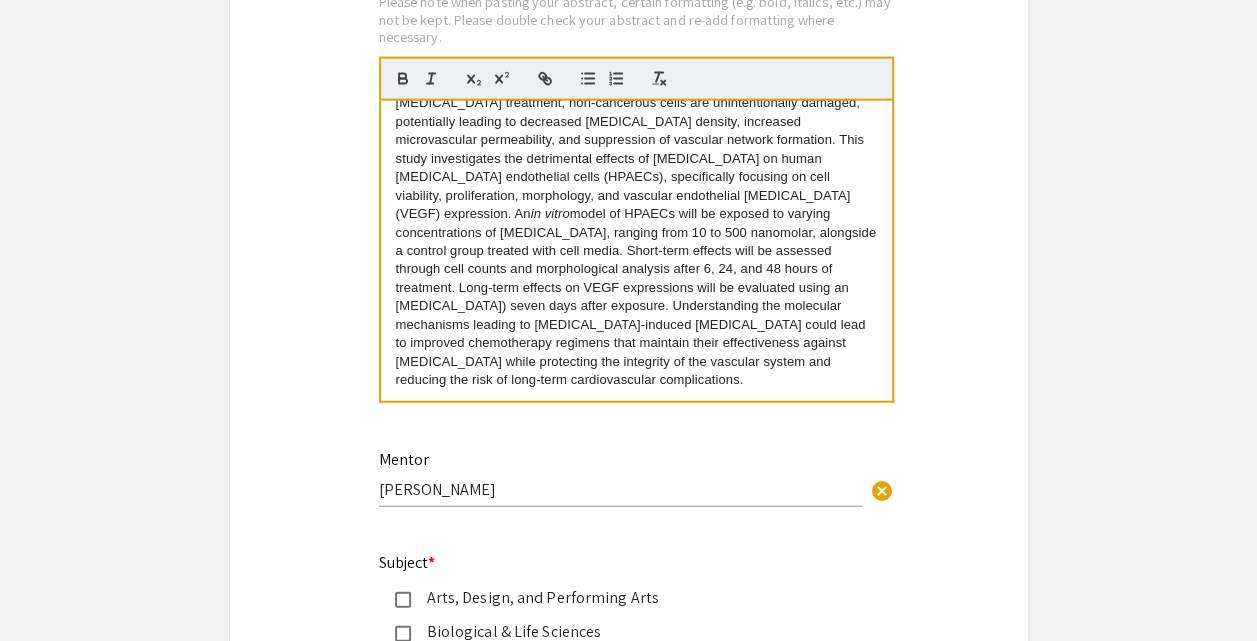 scroll, scrollTop: 2250, scrollLeft: 0, axis: vertical 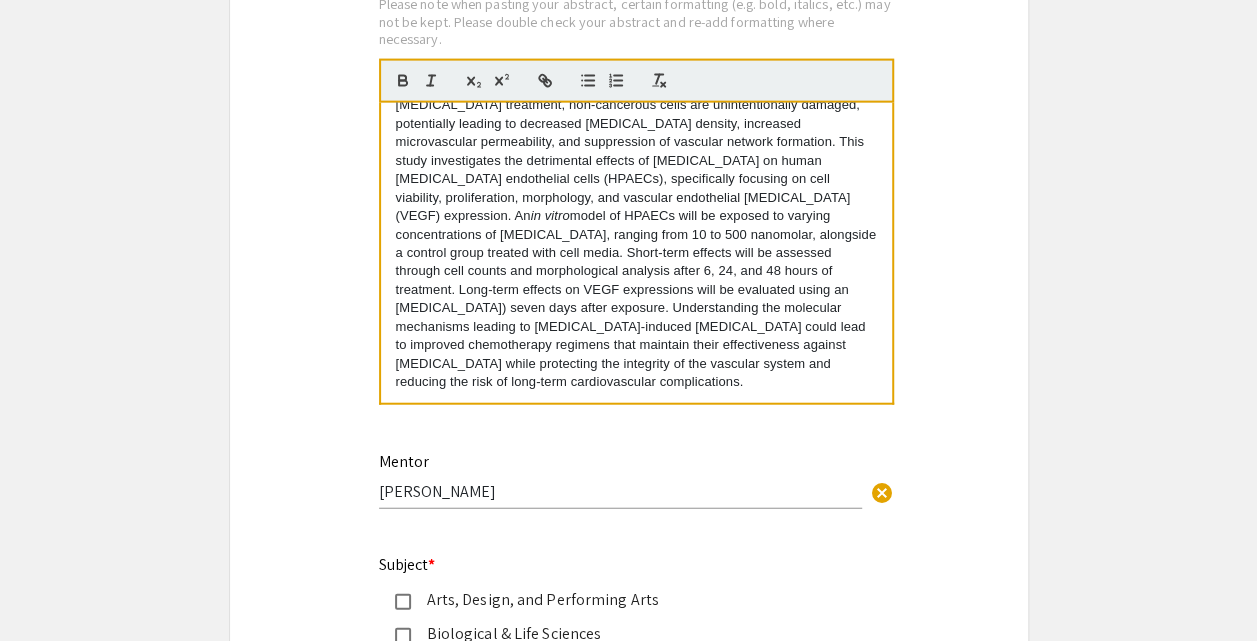 click on "Symposium Presentation Submission UTK Summer Research Scholars Symposium 2025  Please fill out the following form with your poster information. Please only submit one form per presentation. If you are part of a group, only one person needs to complete this form. You may add your co-presenters under "additional presenter." If you have any questions, please reach out to [EMAIL_ADDRESS][DOMAIN_NAME]   Presenter Information  First Name * [PERSON_NAME] cancel This field is required. Last Name * Delgra cancel This field is required. Email * [EMAIL_ADDRESS][DOMAIN_NAME] cancel This field is required. Level/Classification *   Freshman   Sophomore   Junior   Senior   Other (Please let us know in the comments field below)  Clear  Other Level/Classification cancel This field is required. Major/Department * Biomedical Engineering cancel This field is required. Home Institution * Your Home Institution [GEOGRAPHIC_DATA][US_STATE], [GEOGRAPHIC_DATA] cancel This field is required. Research Group Name Your summer research group name (if applicable) cancel Title *" 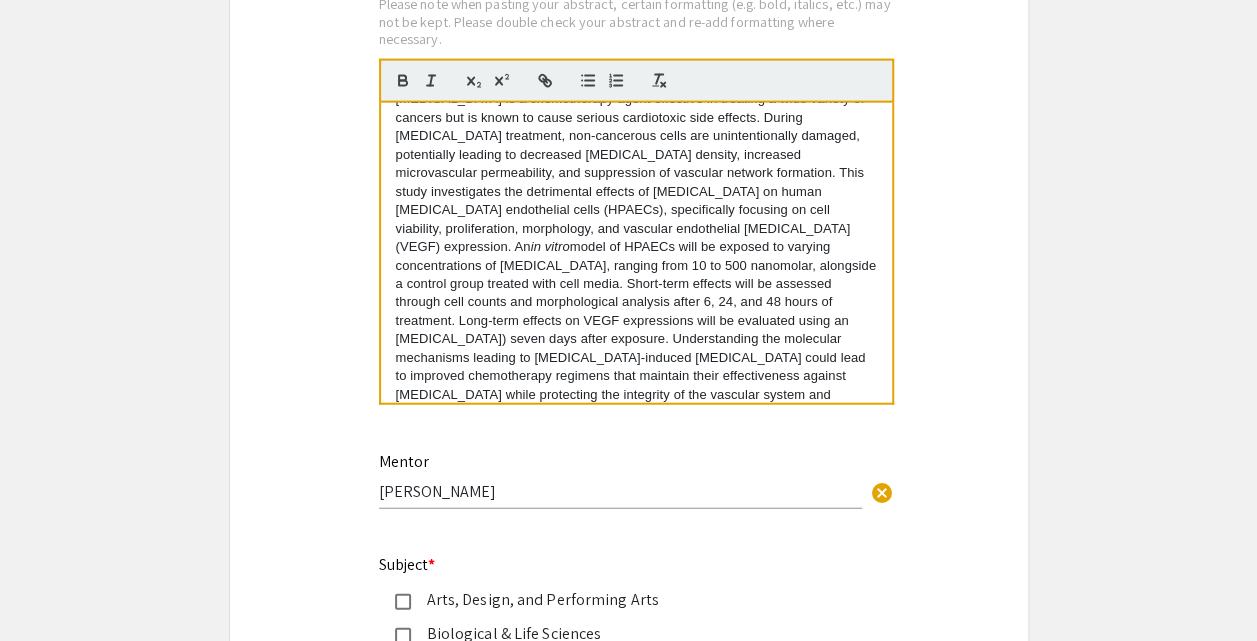 scroll, scrollTop: 56, scrollLeft: 0, axis: vertical 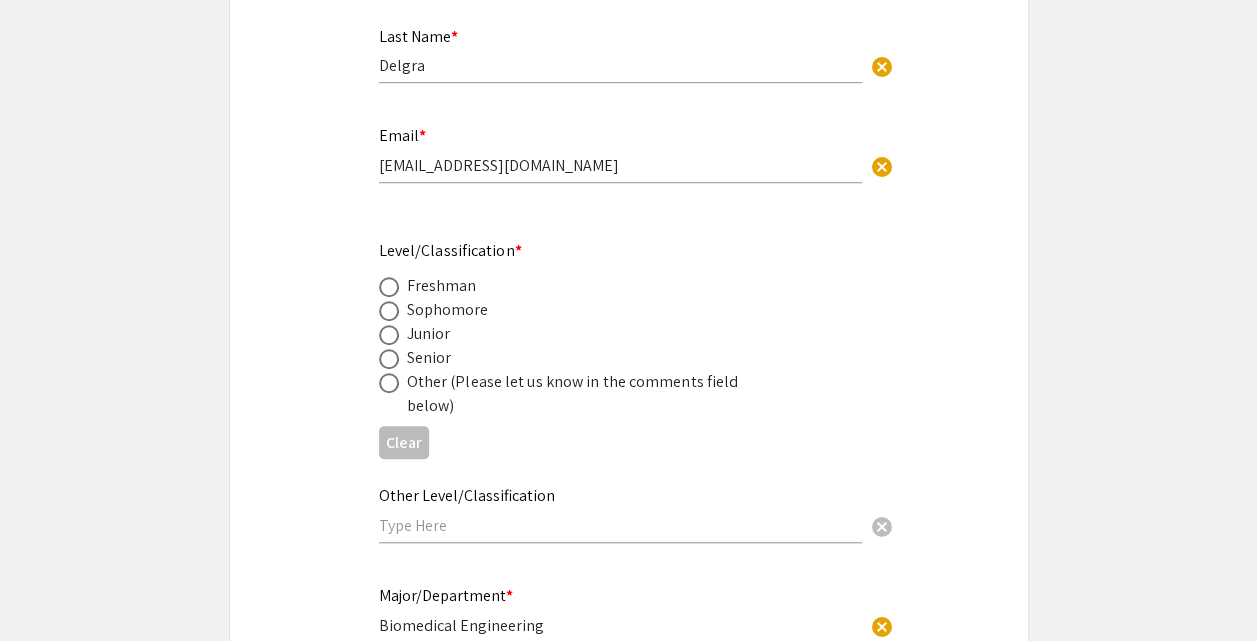 click on "Senior" 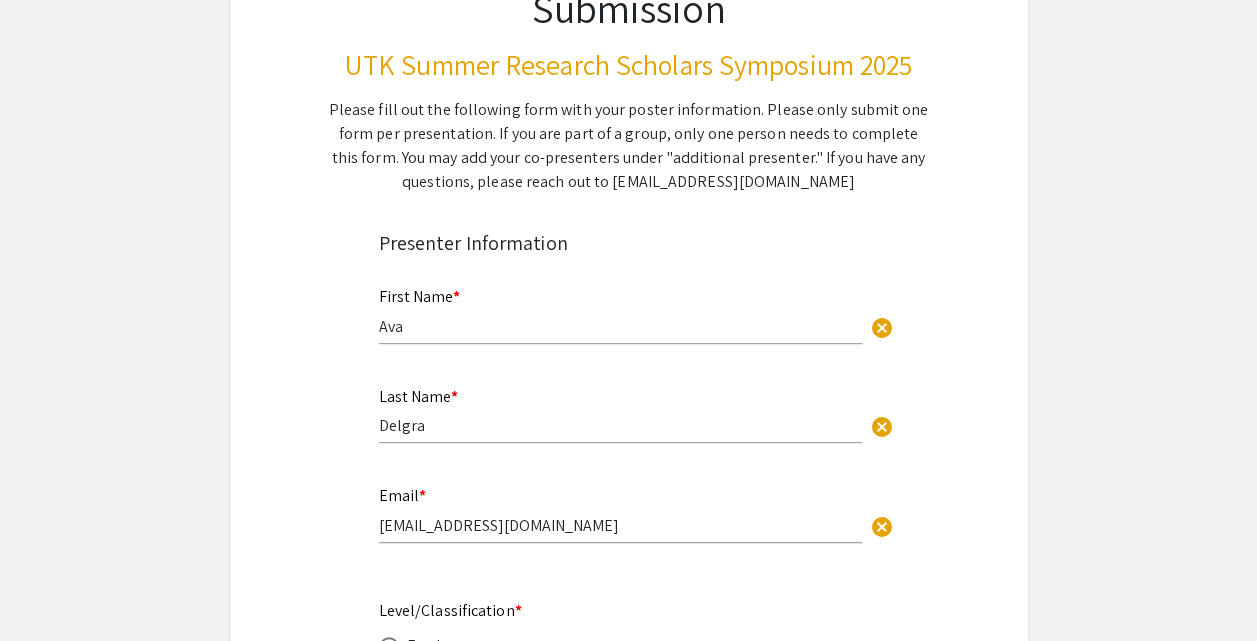 scroll, scrollTop: 220, scrollLeft: 0, axis: vertical 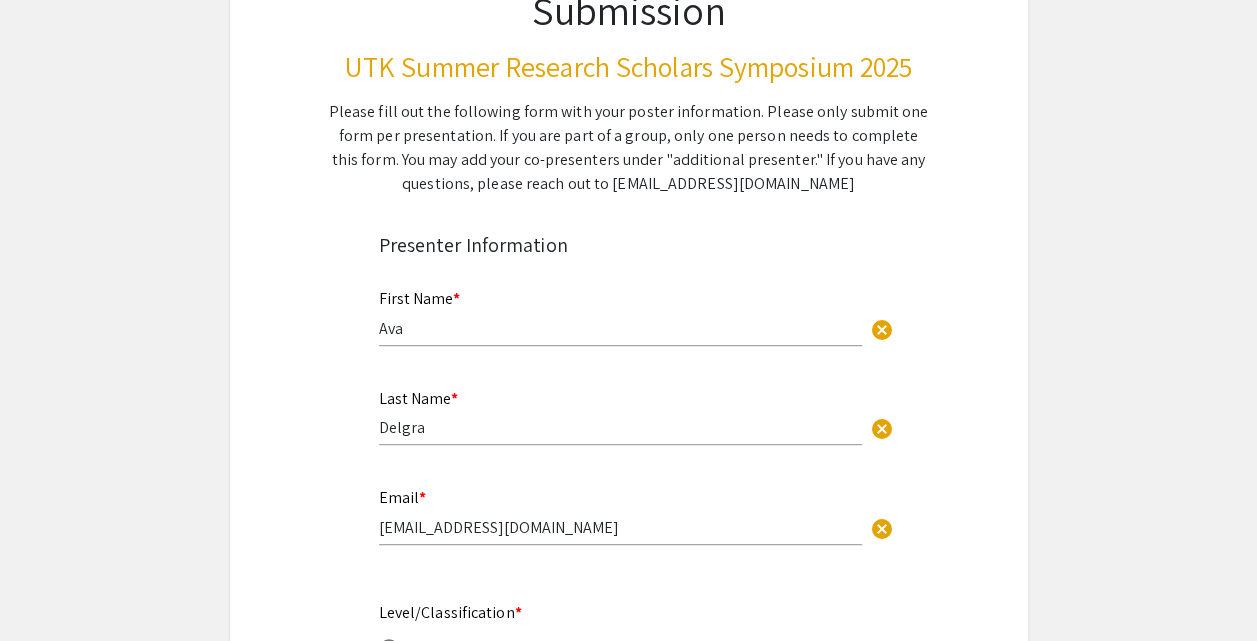 click on "Ava" at bounding box center [620, 328] 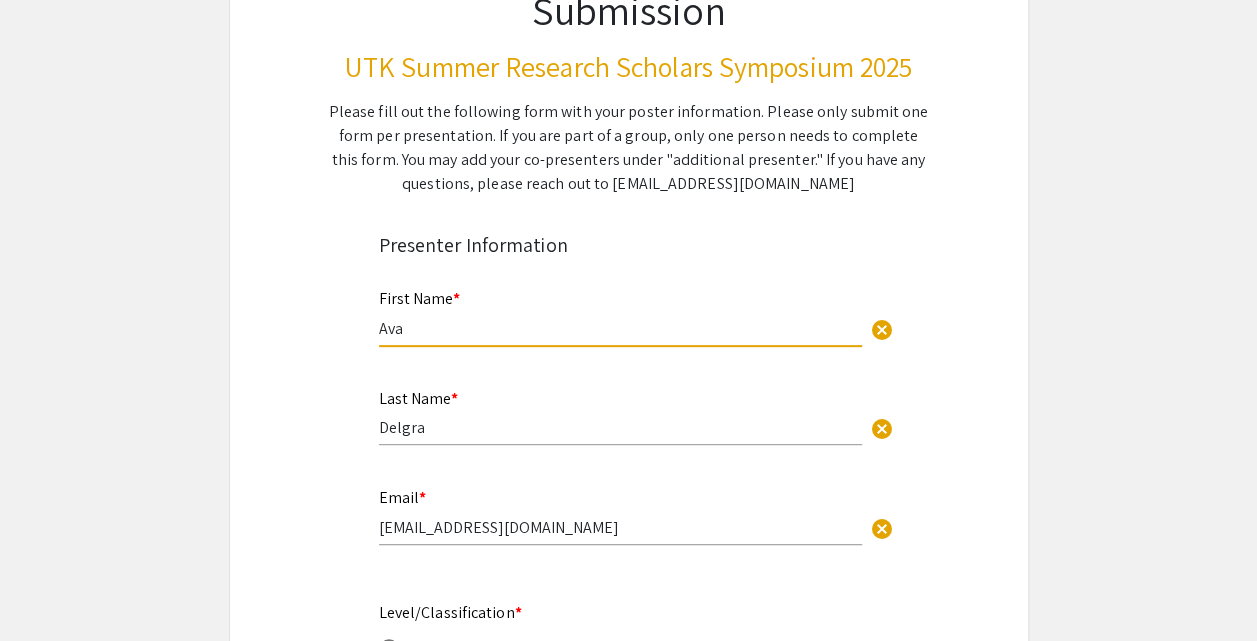 type on "Ava" 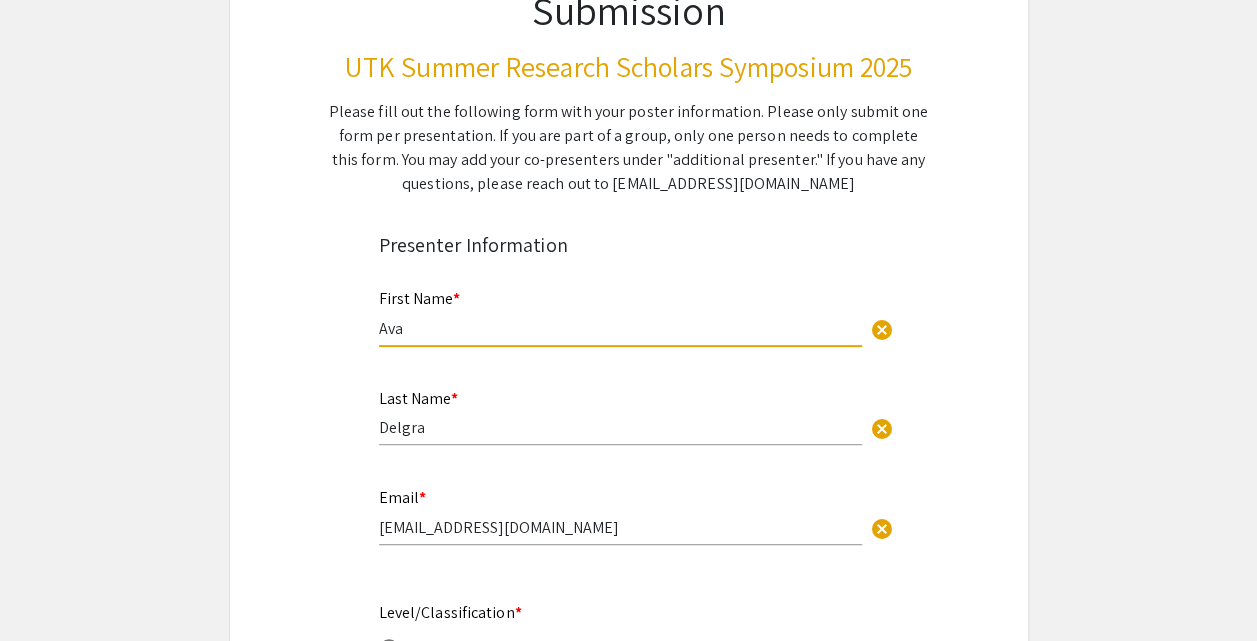 click on "Delgra" at bounding box center (620, 427) 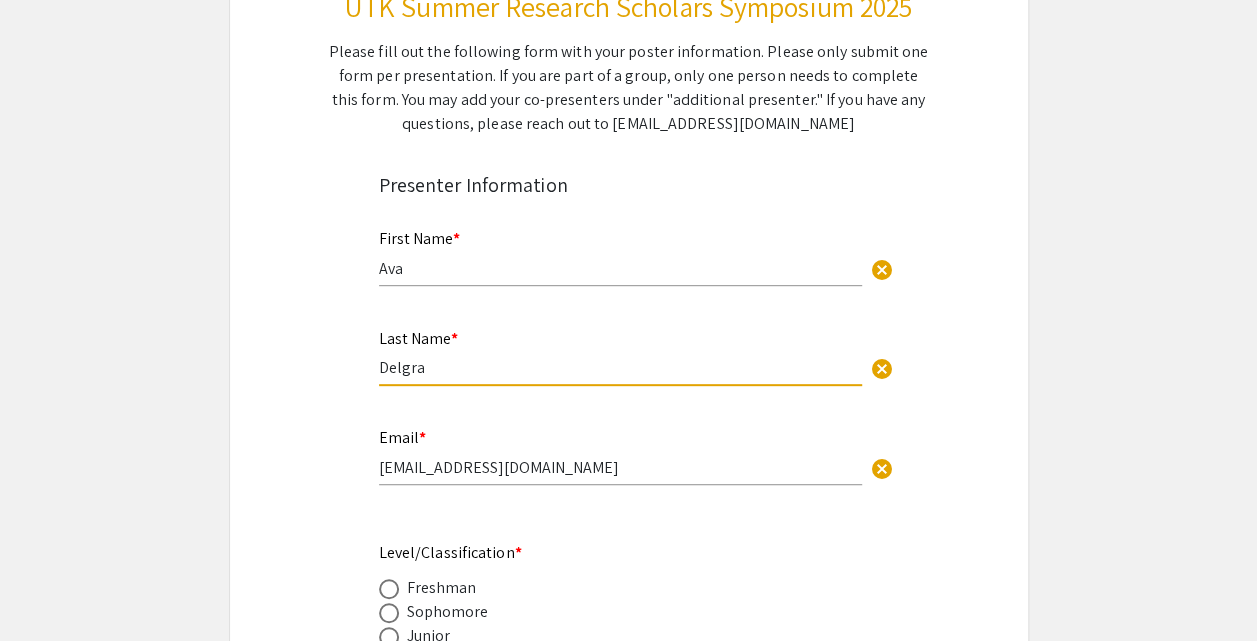 scroll, scrollTop: 282, scrollLeft: 0, axis: vertical 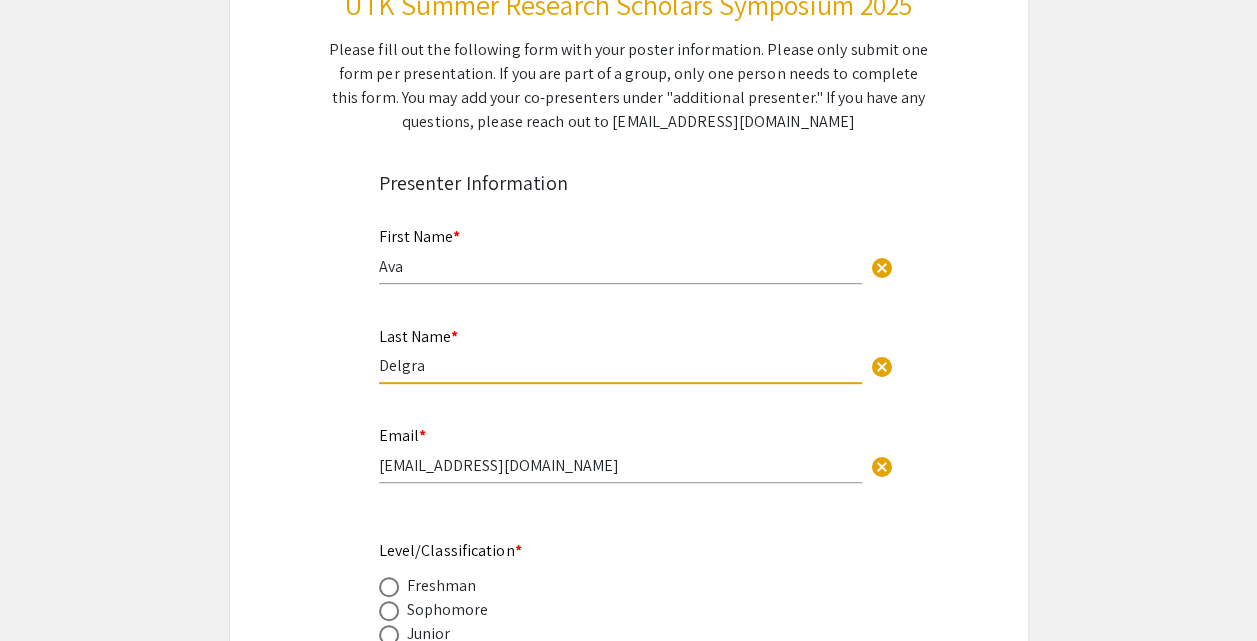 type on "Delgra" 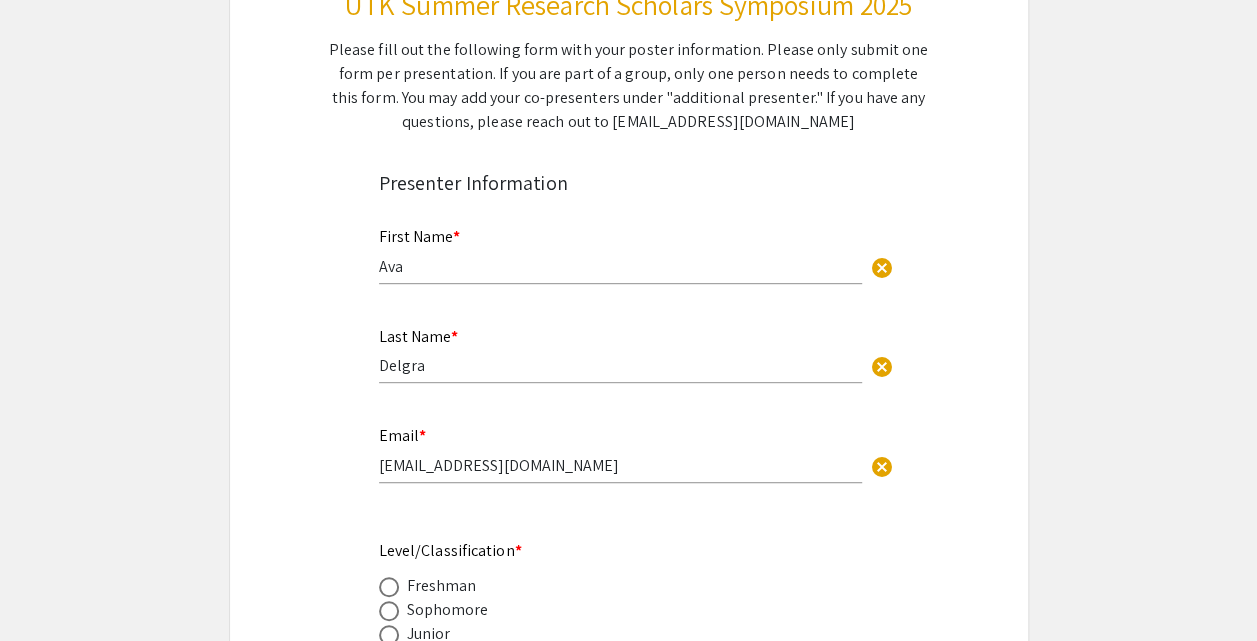 click on "Symposium Presentation Submission UTK Summer Research Scholars Symposium 2025  Please fill out the following form with your poster information. Please only submit one form per presentation. If you are part of a group, only one person needs to complete this form. You may add your co-presenters under "additional presenter." If you have any questions, please reach out to [EMAIL_ADDRESS][DOMAIN_NAME]   Presenter Information  First Name * [PERSON_NAME] cancel This field is required. Last Name * Delgra cancel This field is required. Email * [EMAIL_ADDRESS][DOMAIN_NAME] cancel This field is required. Level/Classification *   Freshman   Sophomore   Junior   Senior   Other (Please let us know in the comments field below)  Clear  Other Level/Classification cancel This field is required. Major/Department * Biomedical Engineering cancel This field is required. Home Institution * Your Home Institution [GEOGRAPHIC_DATA][US_STATE], [GEOGRAPHIC_DATA] cancel This field is required. Research Group Name Your summer research group name (if applicable) cancel Title *" 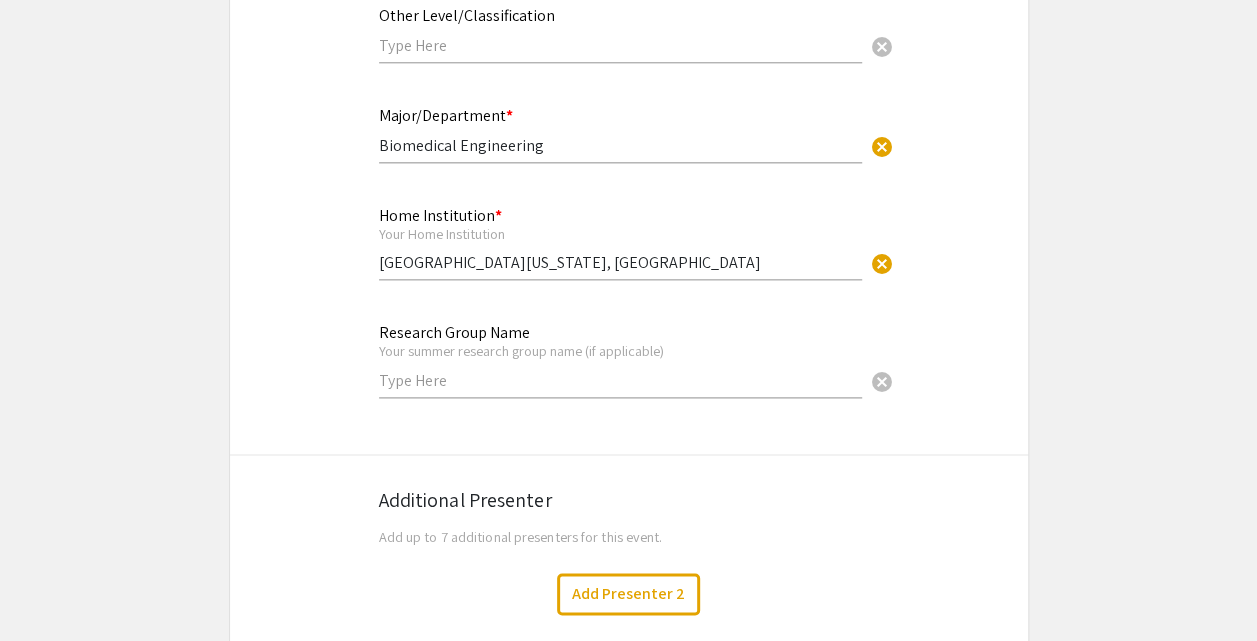 scroll, scrollTop: 1092, scrollLeft: 0, axis: vertical 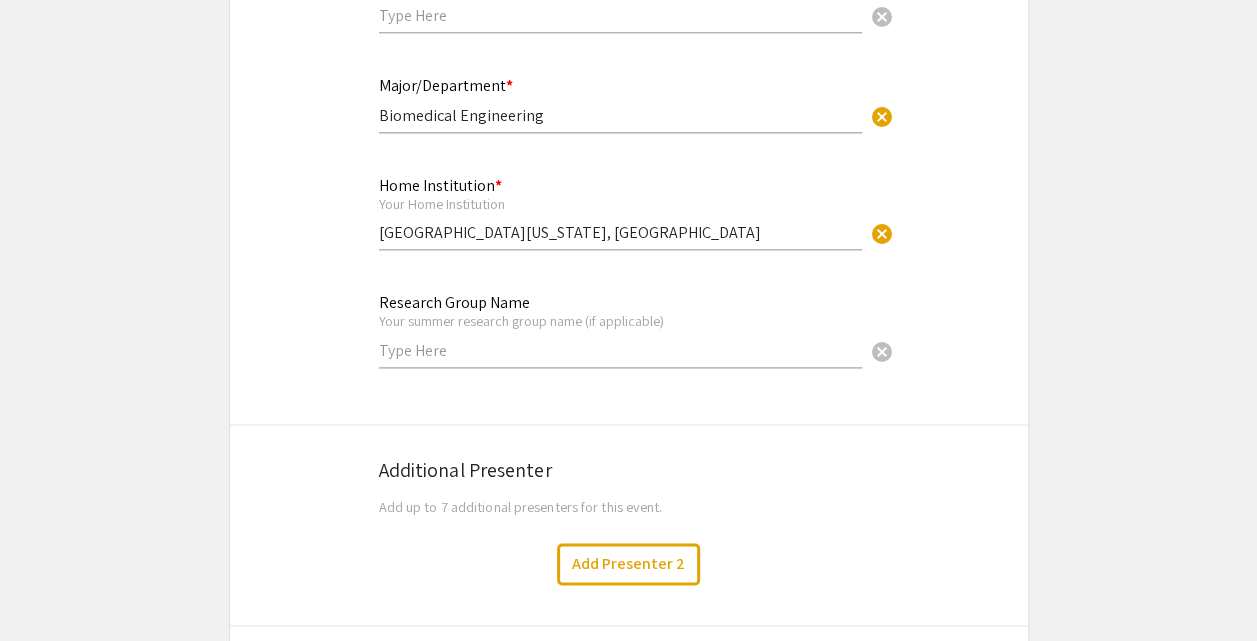 click on "Biomedical Engineering" at bounding box center (620, 115) 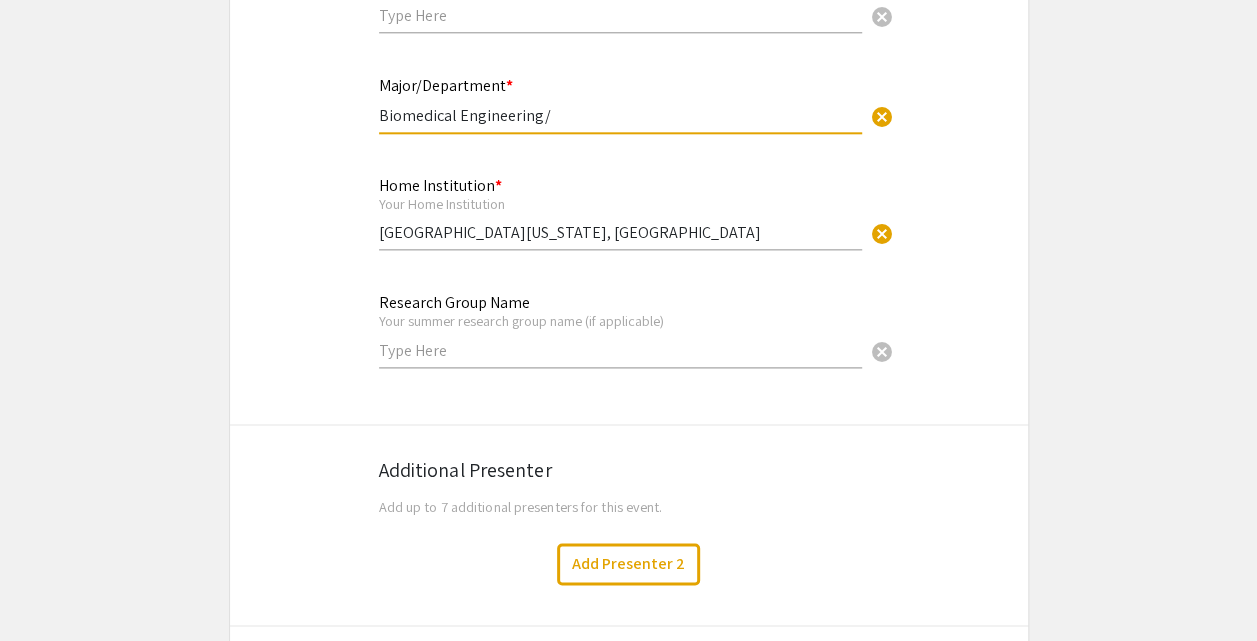 type on "Biomedical Engineering" 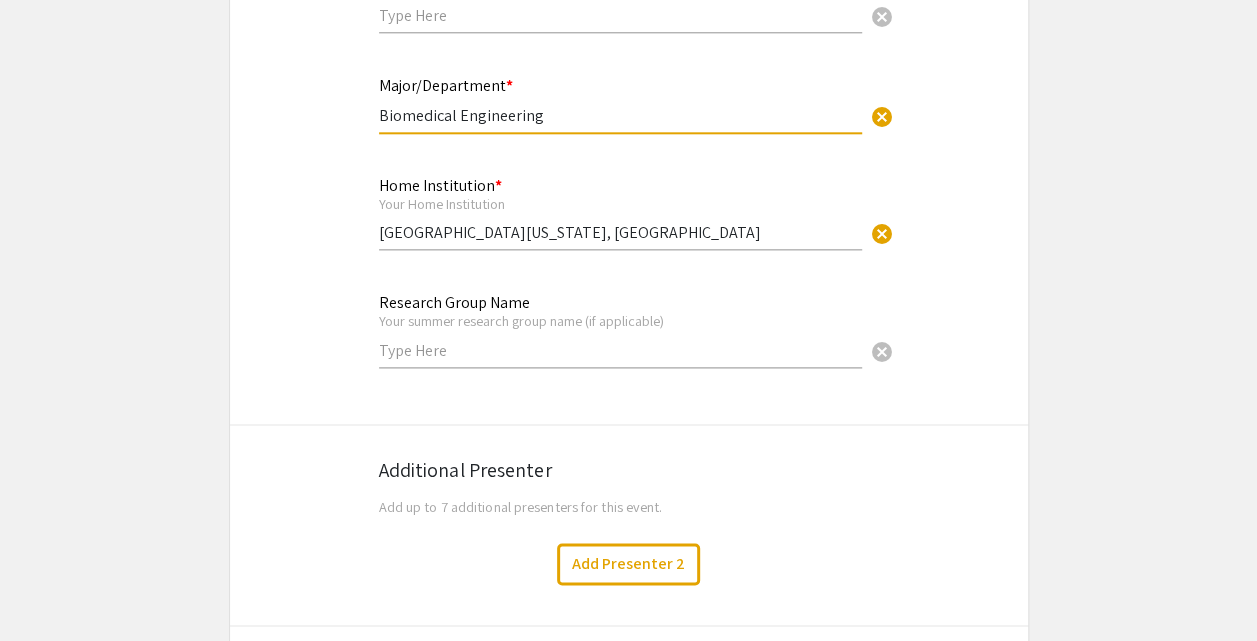click on "Symposium Presentation Submission UTK Summer Research Scholars Symposium 2025  Please fill out the following form with your poster information. Please only submit one form per presentation. If you are part of a group, only one person needs to complete this form. You may add your co-presenters under "additional presenter." If you have any questions, please reach out to [EMAIL_ADDRESS][DOMAIN_NAME]   Presenter Information  First Name * [PERSON_NAME] cancel This field is required. Last Name * Delgra cancel This field is required. Email * [EMAIL_ADDRESS][DOMAIN_NAME] cancel This field is required. Level/Classification *   Freshman   Sophomore   Junior   Senior   Other (Please let us know in the comments field below)  Clear  Other Level/Classification cancel This field is required. Major/Department * Biomedical Engineering cancel This field is required. Home Institution * Your Home Institution [GEOGRAPHIC_DATA][US_STATE], [GEOGRAPHIC_DATA] cancel This field is required. Research Group Name Your summer research group name (if applicable) cancel Title *" 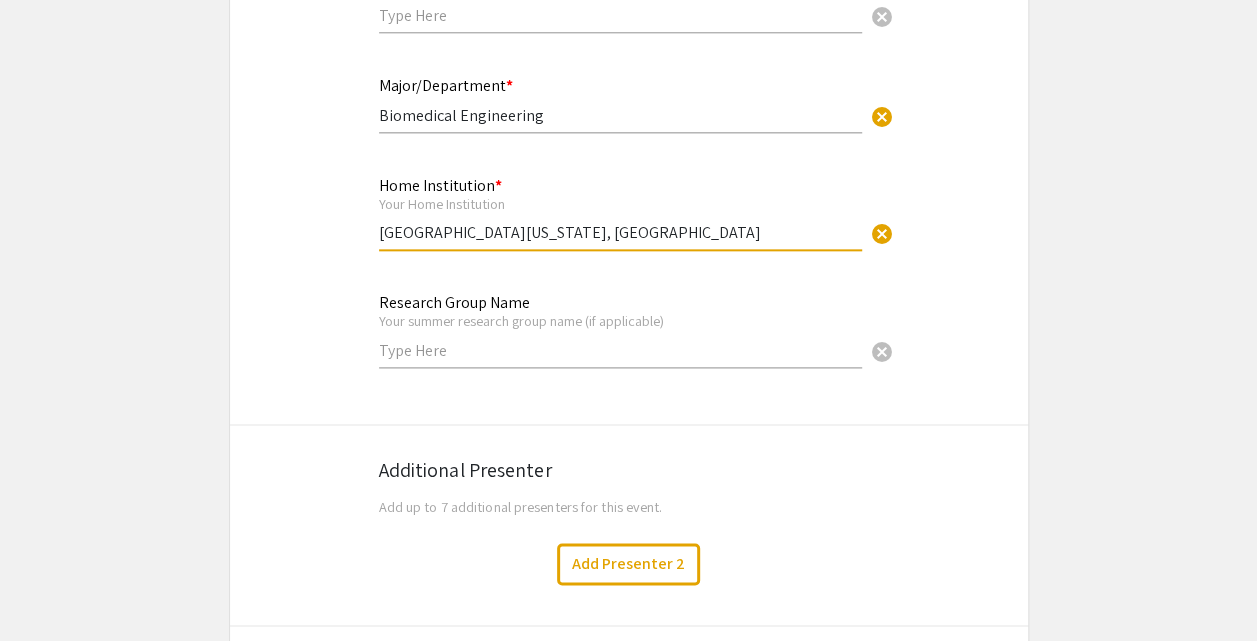 click on "[GEOGRAPHIC_DATA][US_STATE], [GEOGRAPHIC_DATA]" at bounding box center [620, 232] 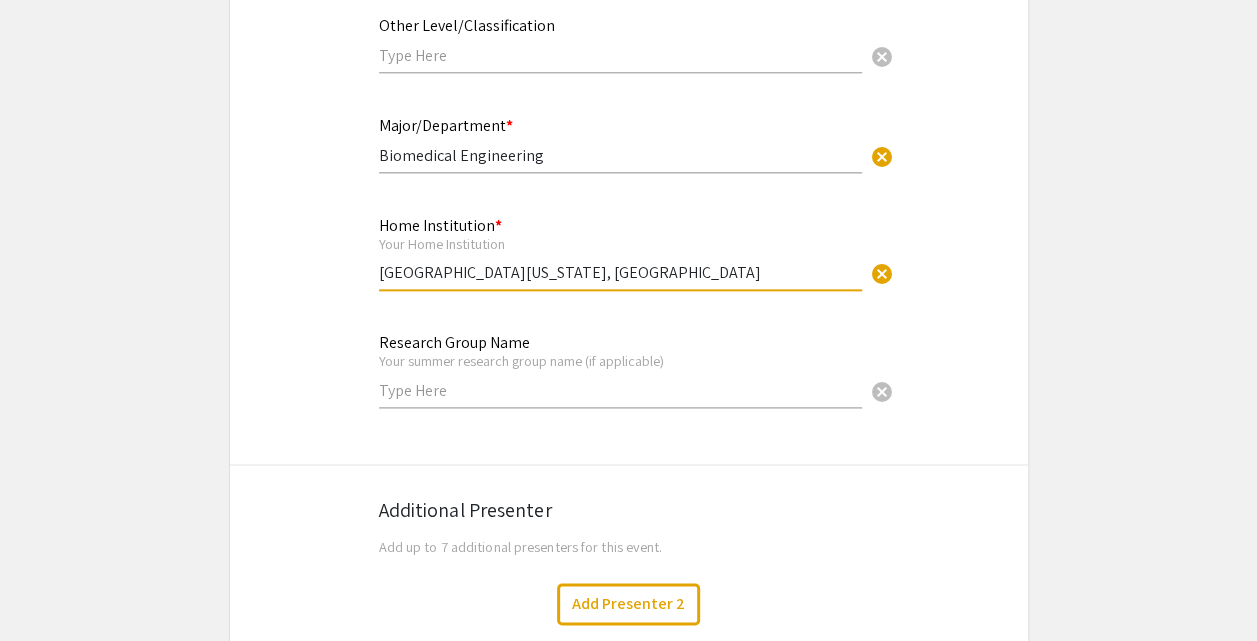 scroll, scrollTop: 1050, scrollLeft: 0, axis: vertical 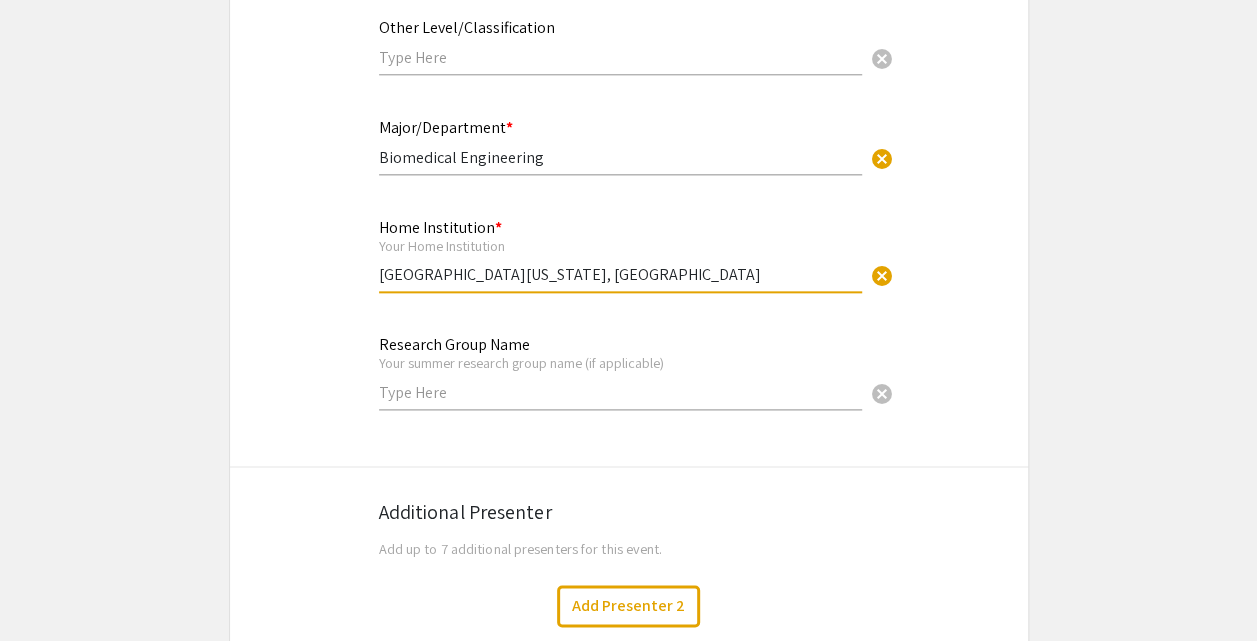 click on "Biomedical Engineering" at bounding box center [620, 157] 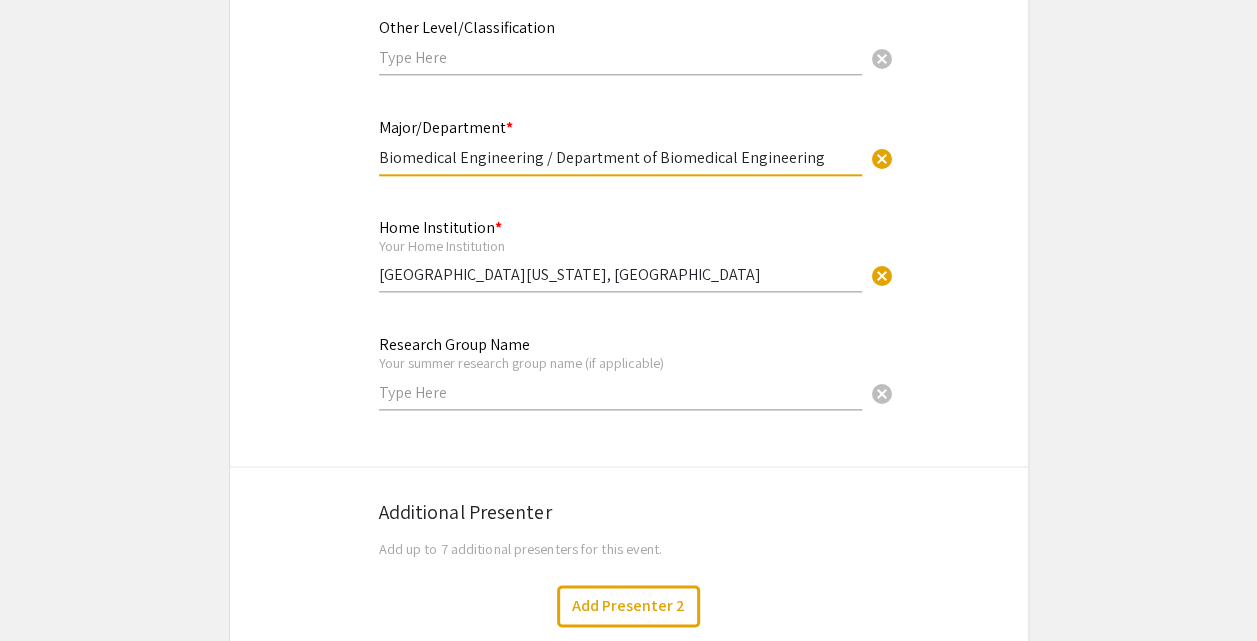 type on "Biomedical Engineering / Department of Biomedical Engineering" 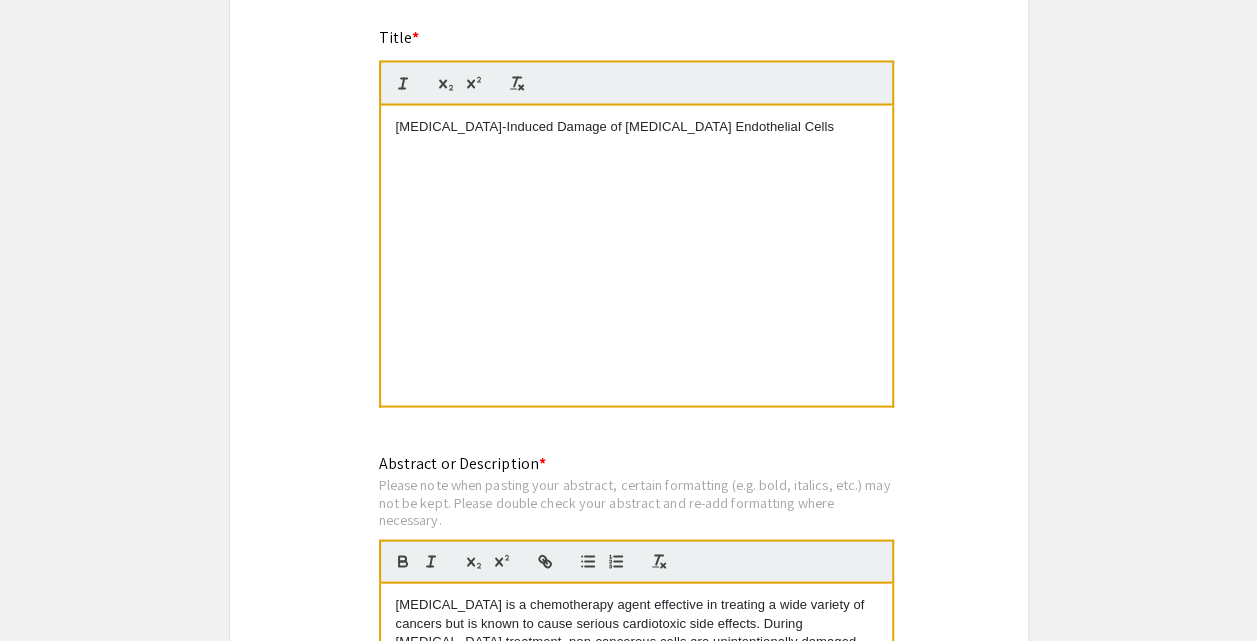 scroll, scrollTop: 1774, scrollLeft: 0, axis: vertical 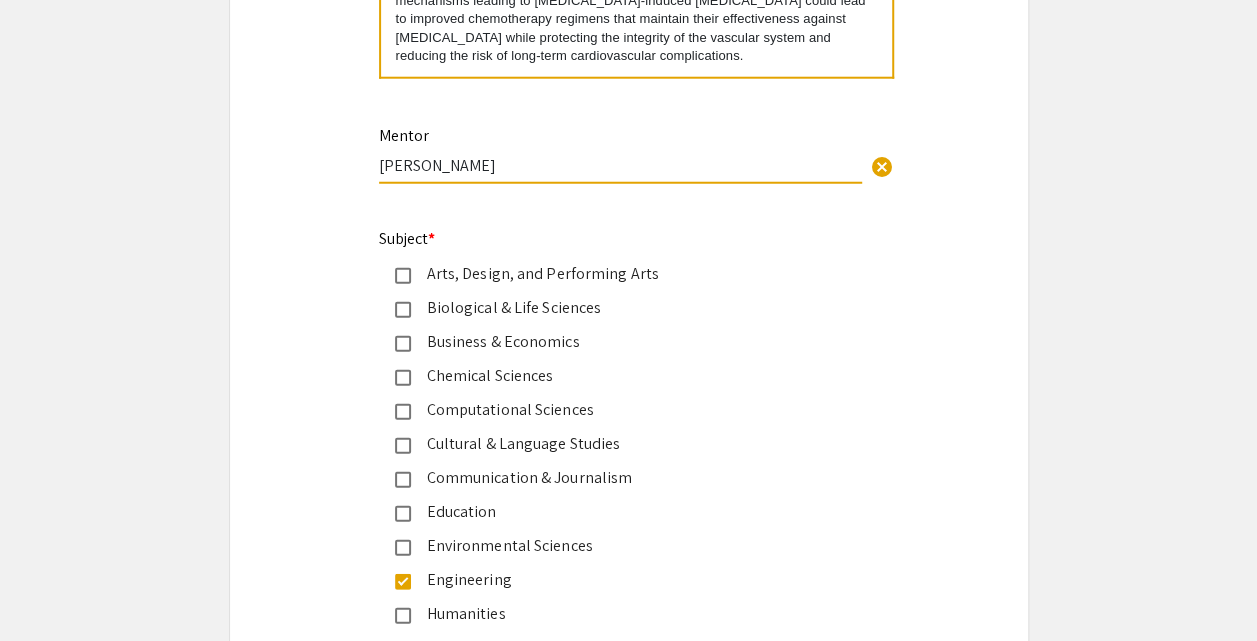 click on "[PERSON_NAME]" at bounding box center [620, 165] 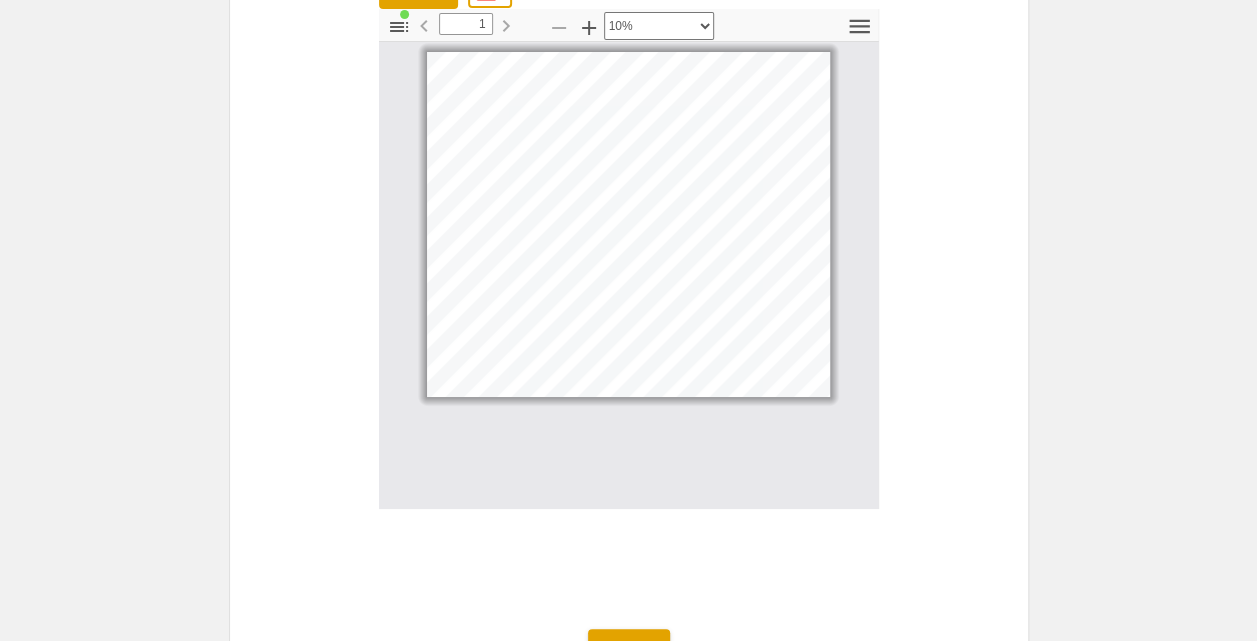 scroll, scrollTop: 3708, scrollLeft: 0, axis: vertical 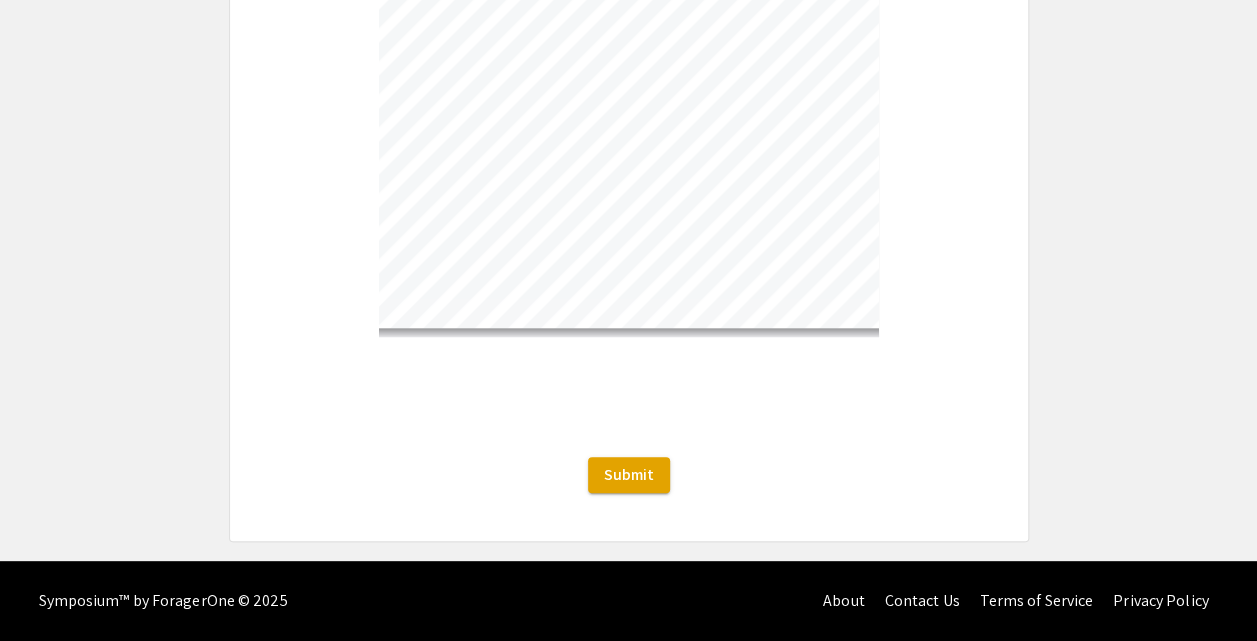 select on "custom" 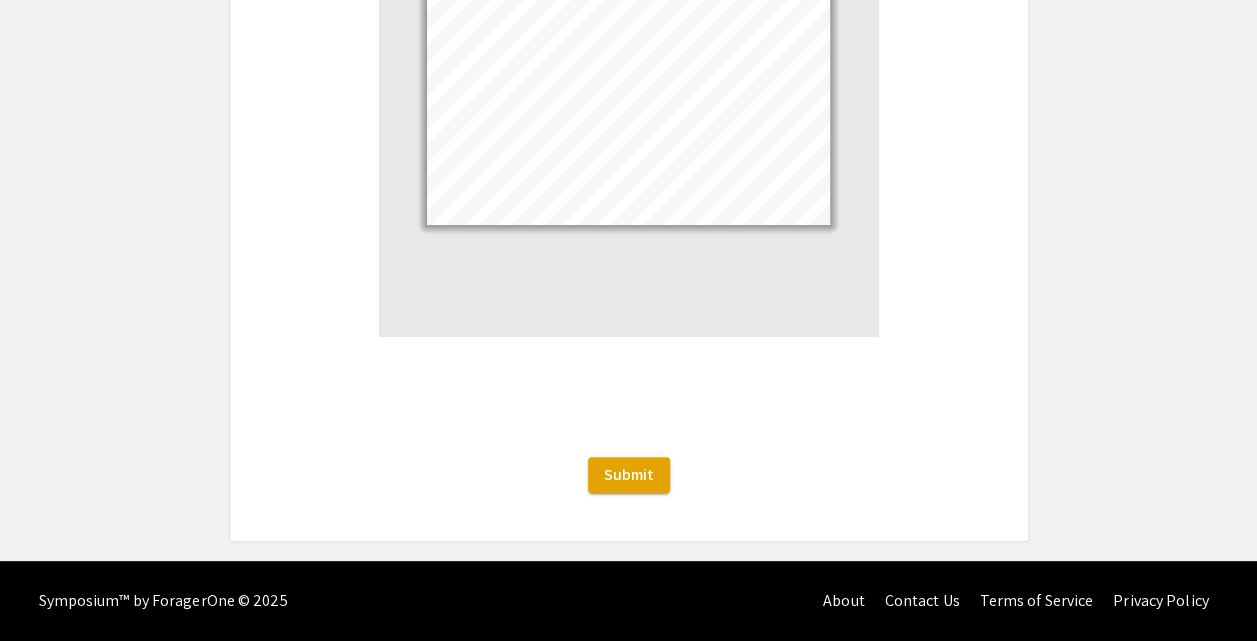 scroll, scrollTop: 0, scrollLeft: 0, axis: both 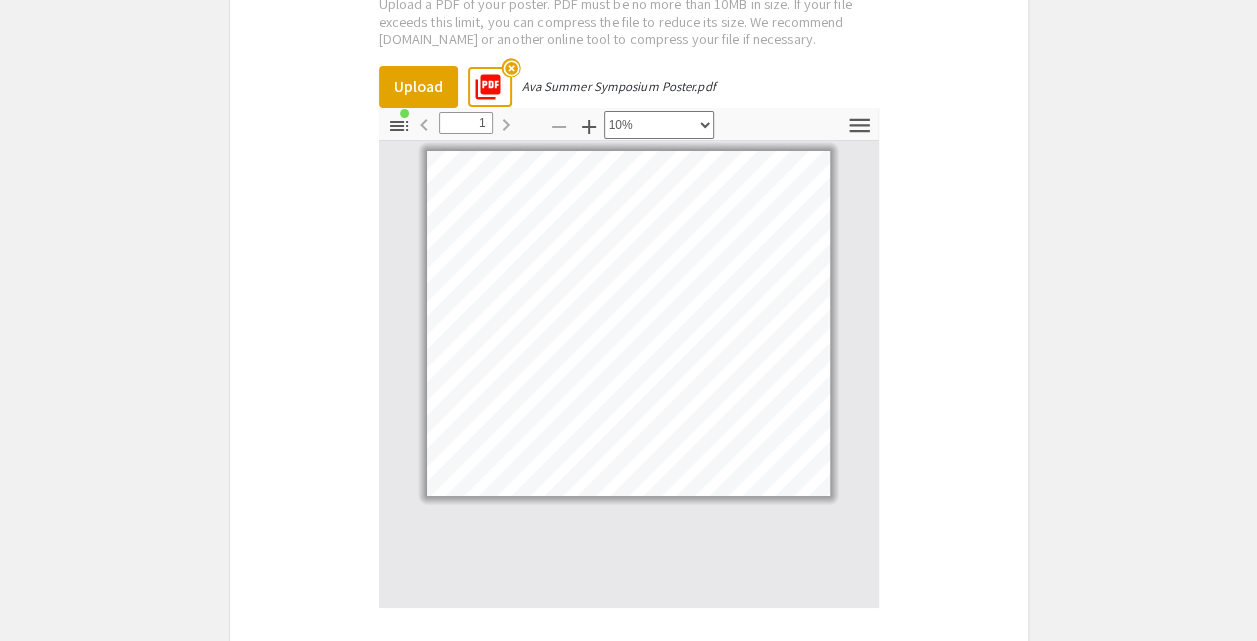 click on "highlight_off" at bounding box center (510, 67) 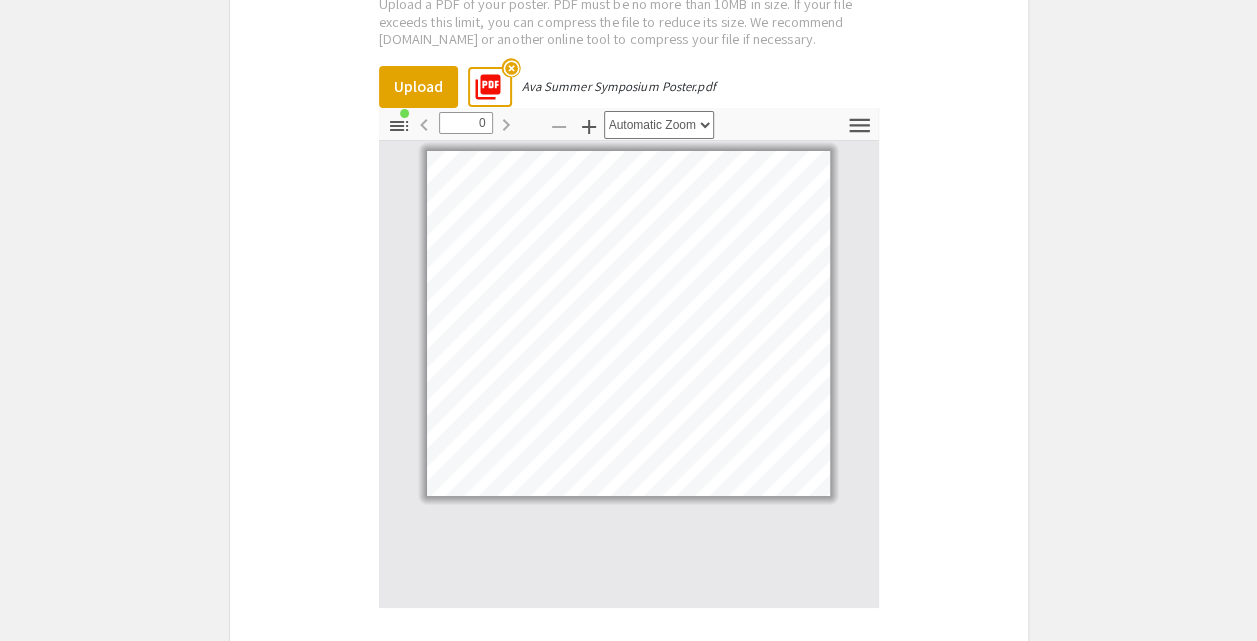 scroll, scrollTop: 3354, scrollLeft: 0, axis: vertical 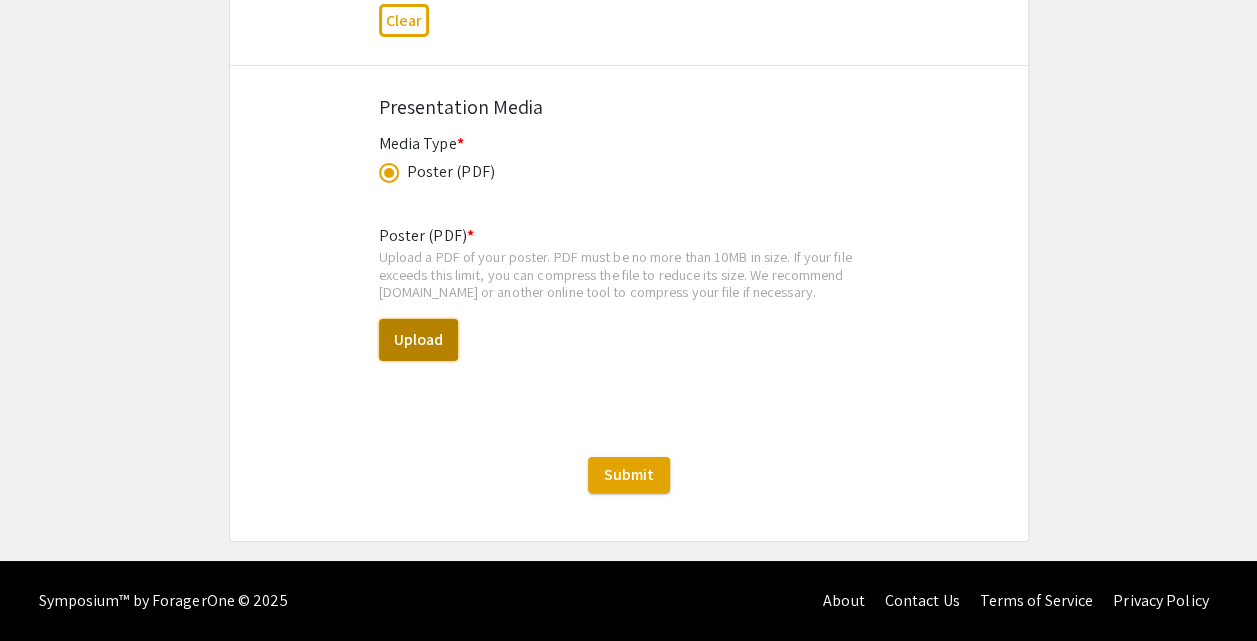 click on "Upload" at bounding box center [418, 340] 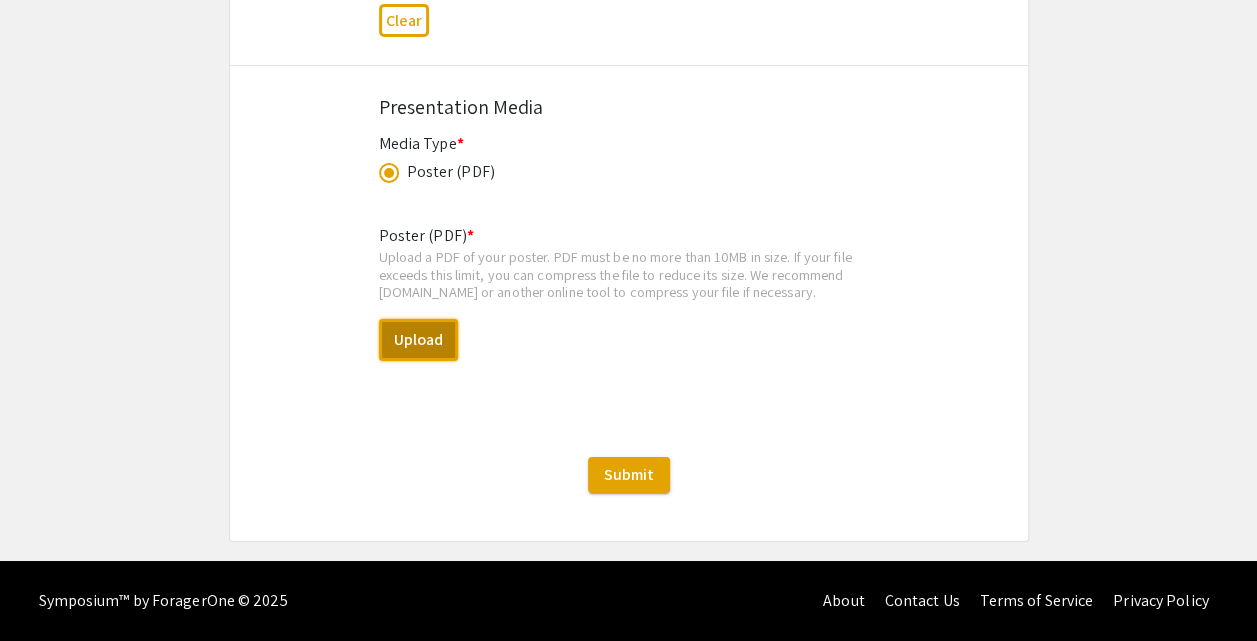 select on "custom" 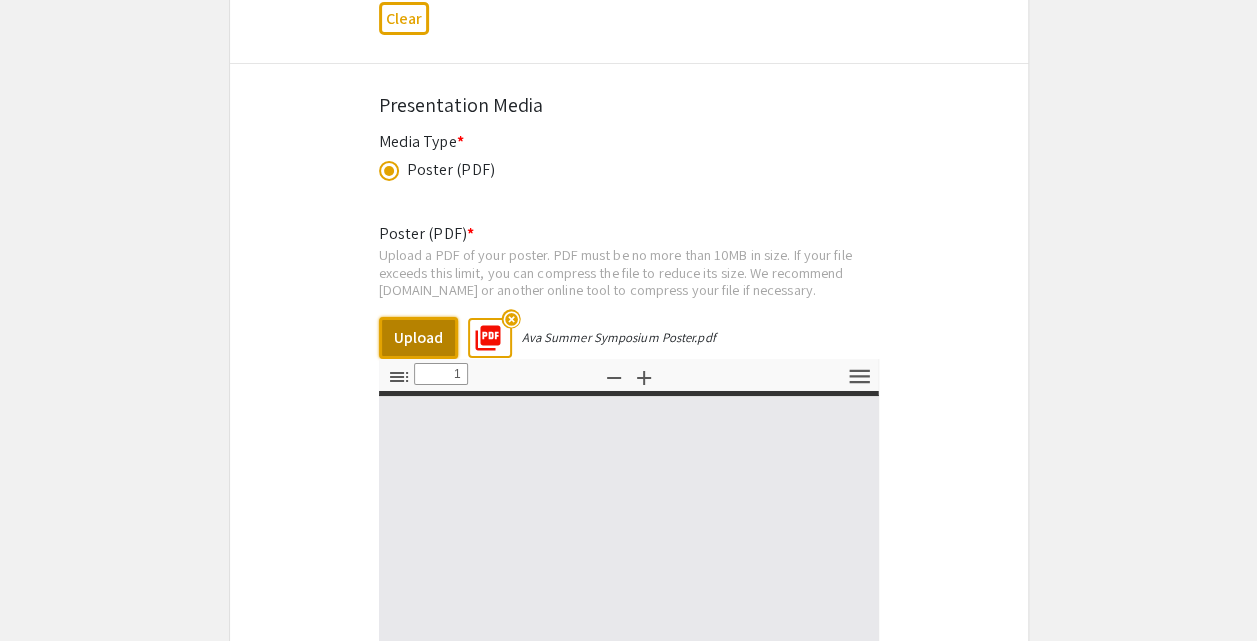type on "0" 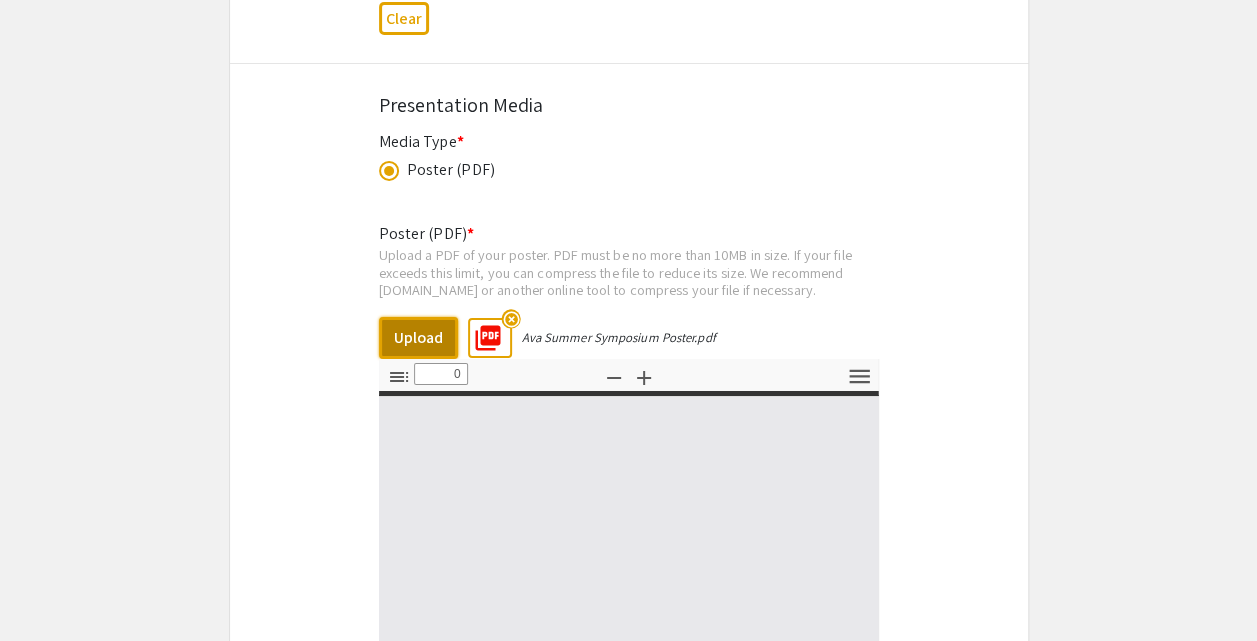 select on "custom" 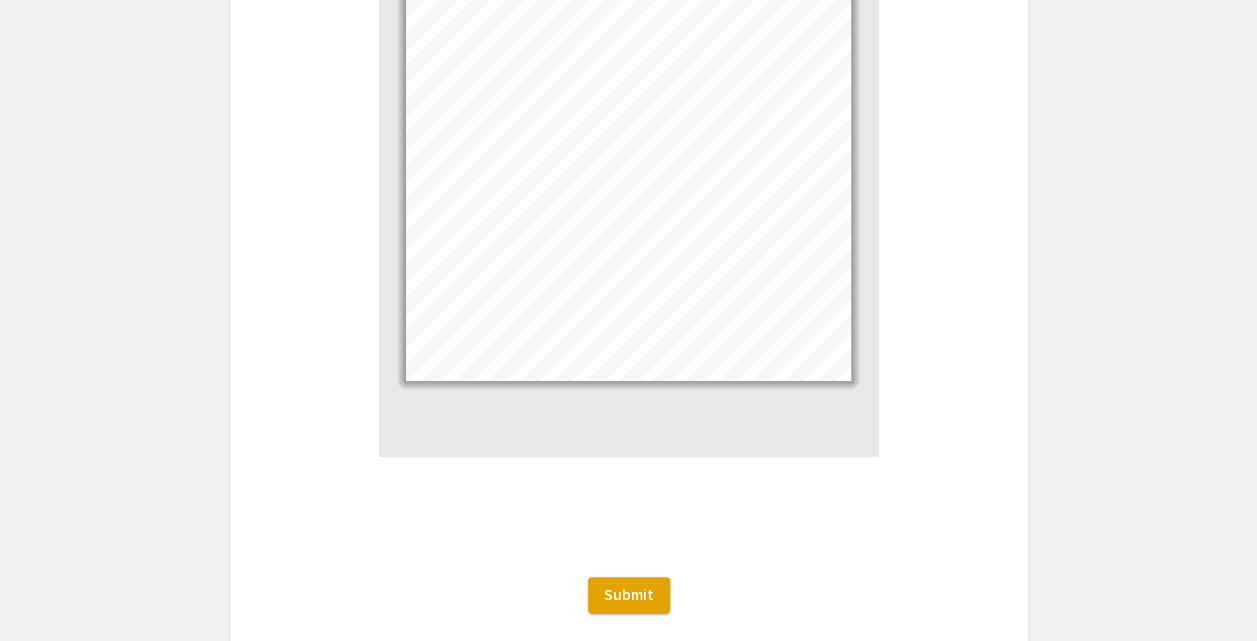 scroll, scrollTop: 3758, scrollLeft: 0, axis: vertical 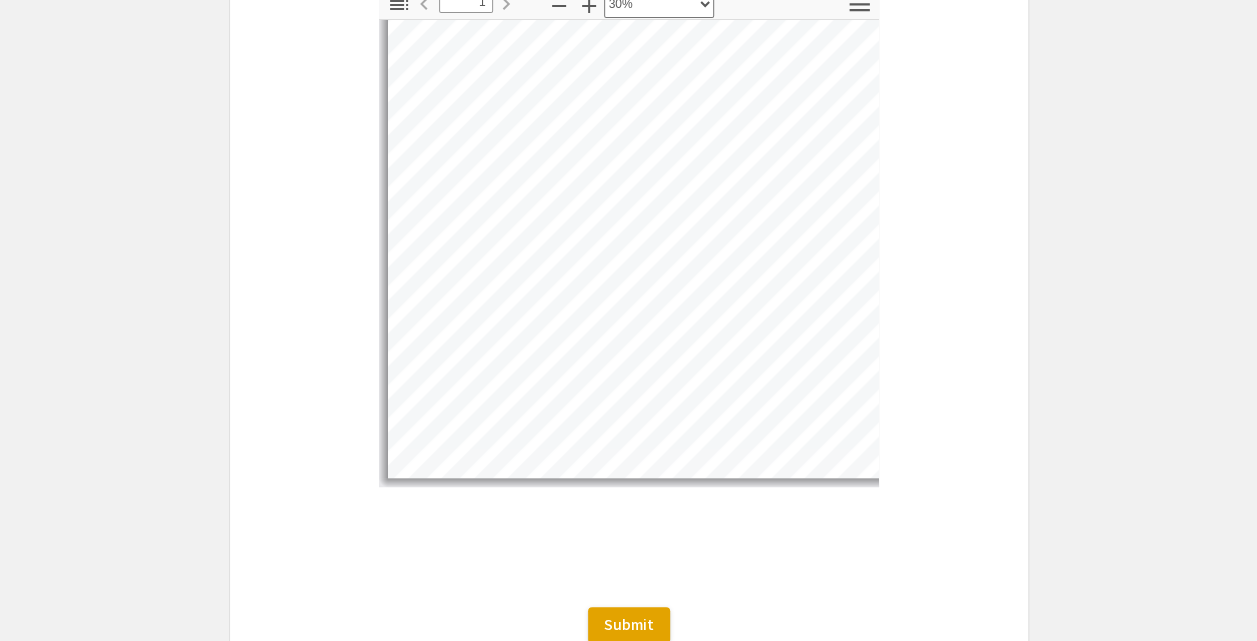select on "custom" 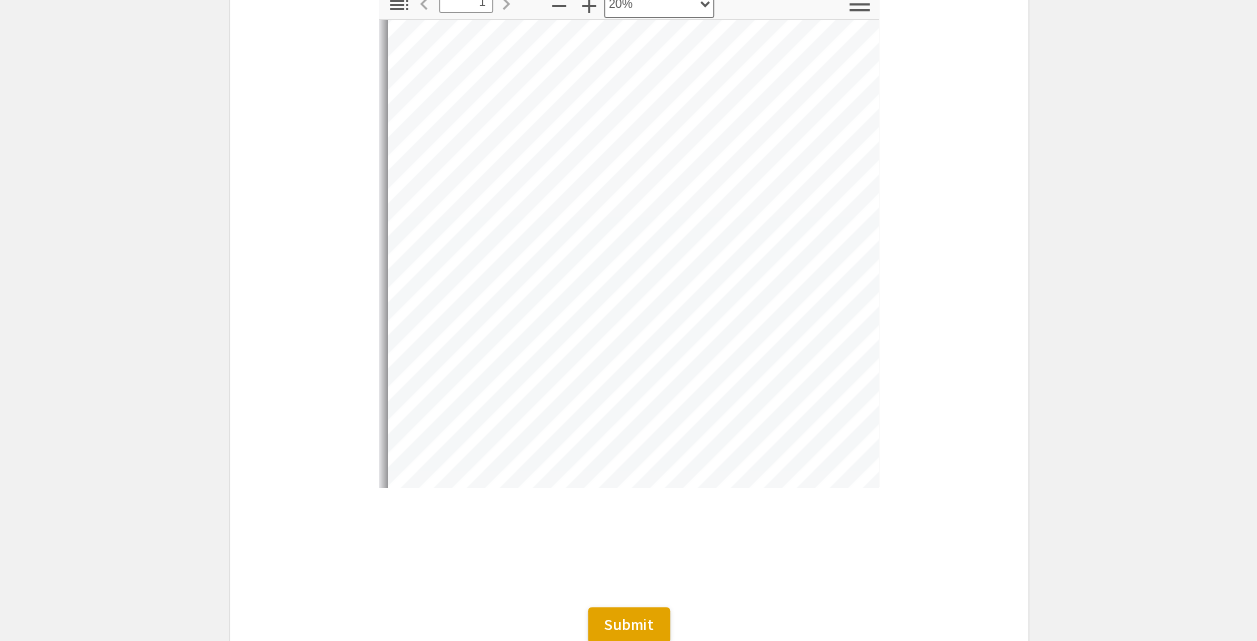 scroll, scrollTop: 257, scrollLeft: 0, axis: vertical 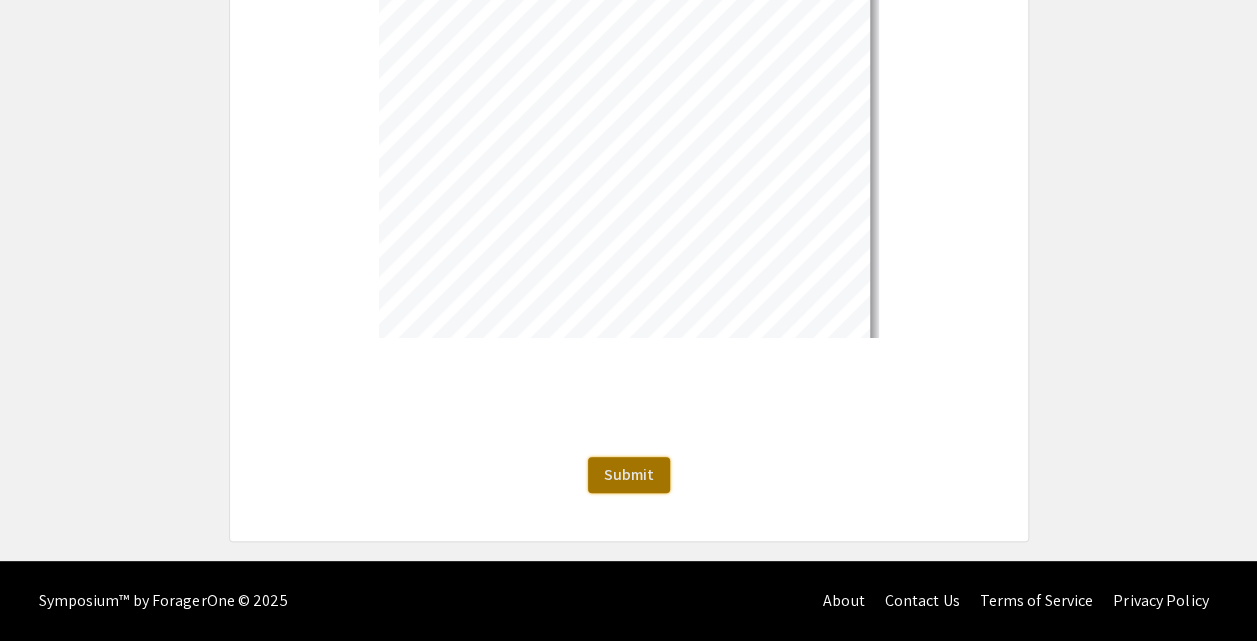 click on "Submit" 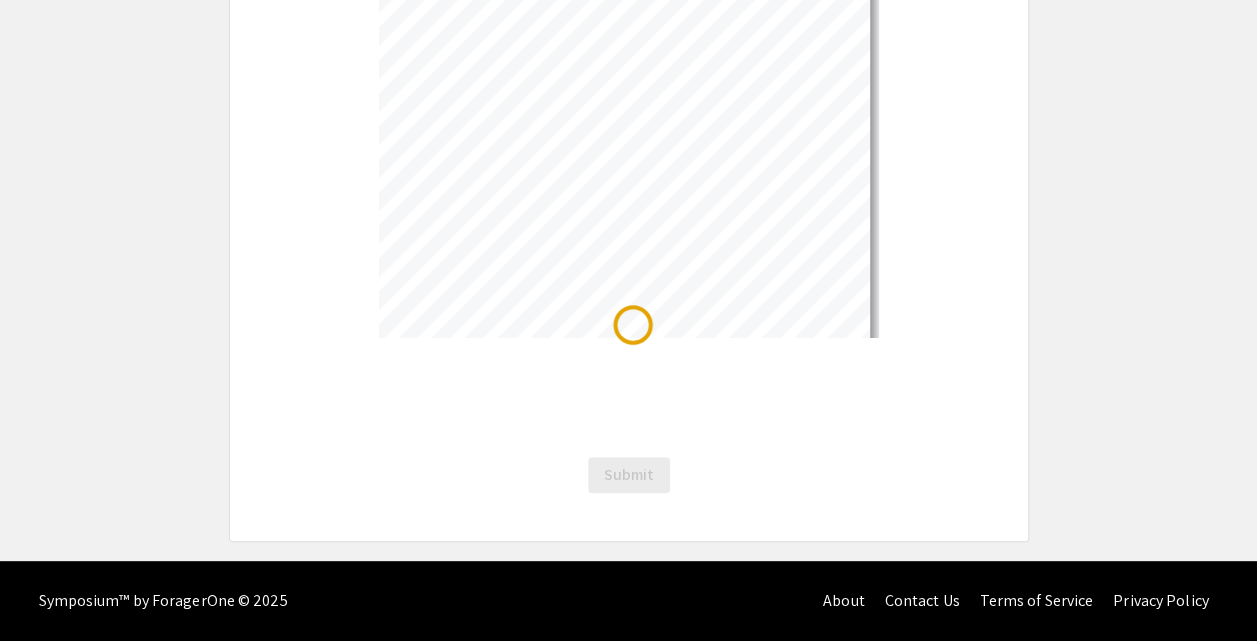 click on "Symposium Presentation Submission UTK Summer Research Scholars Symposium 2025  Please fill out the following form with your poster information. Please only submit one form per presentation. If you are part of a group, only one person needs to complete this form. You may add your co-presenters under "additional presenter." If you have any questions, please reach out to [EMAIL_ADDRESS][DOMAIN_NAME]   Presenter Information  First Name * [PERSON_NAME] cancel This field is required. Last Name * Delgra cancel This field is required. Email * [EMAIL_ADDRESS][DOMAIN_NAME] cancel This field is required. Level/Classification *   Freshman   Sophomore   Junior   Senior   Other (Please let us know in the comments field below)  Clear  Other Level/Classification cancel This field is required. Major/Department * Biomedical Engineering / Department of Biomedical Engineering cancel This field is required. Home Institution * Your Home Institution [GEOGRAPHIC_DATA][US_STATE], [GEOGRAPHIC_DATA] cancel This field is required. Research Group Name cancel  Add Presenter 2  *" 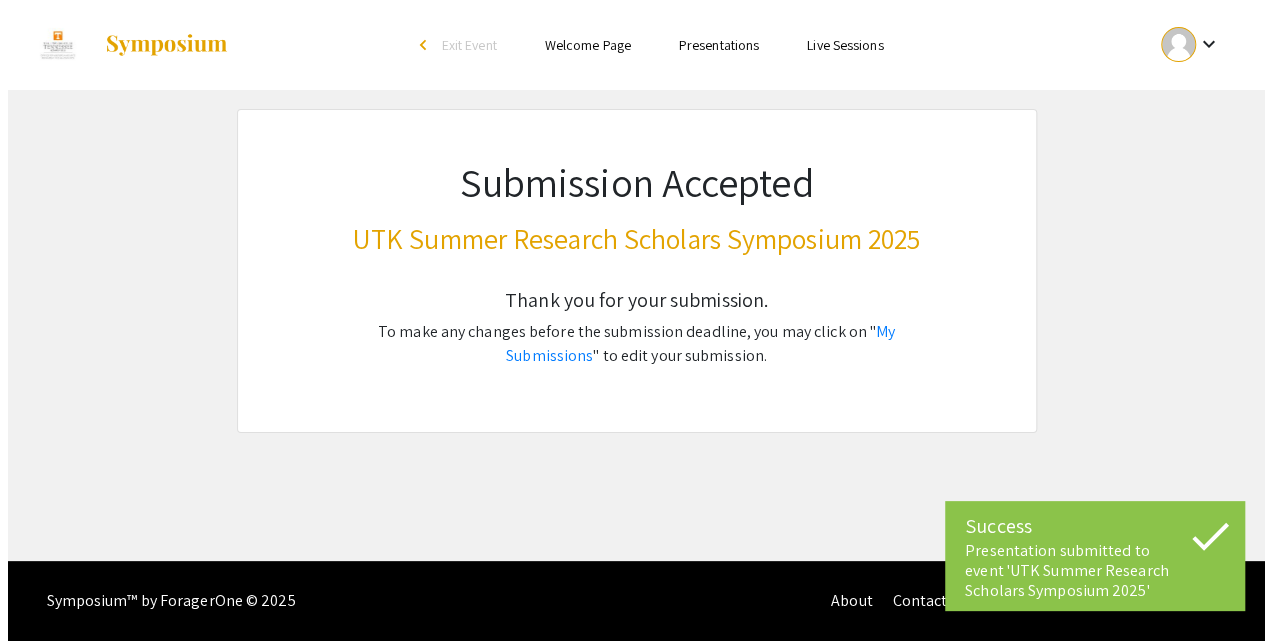 scroll, scrollTop: 0, scrollLeft: 0, axis: both 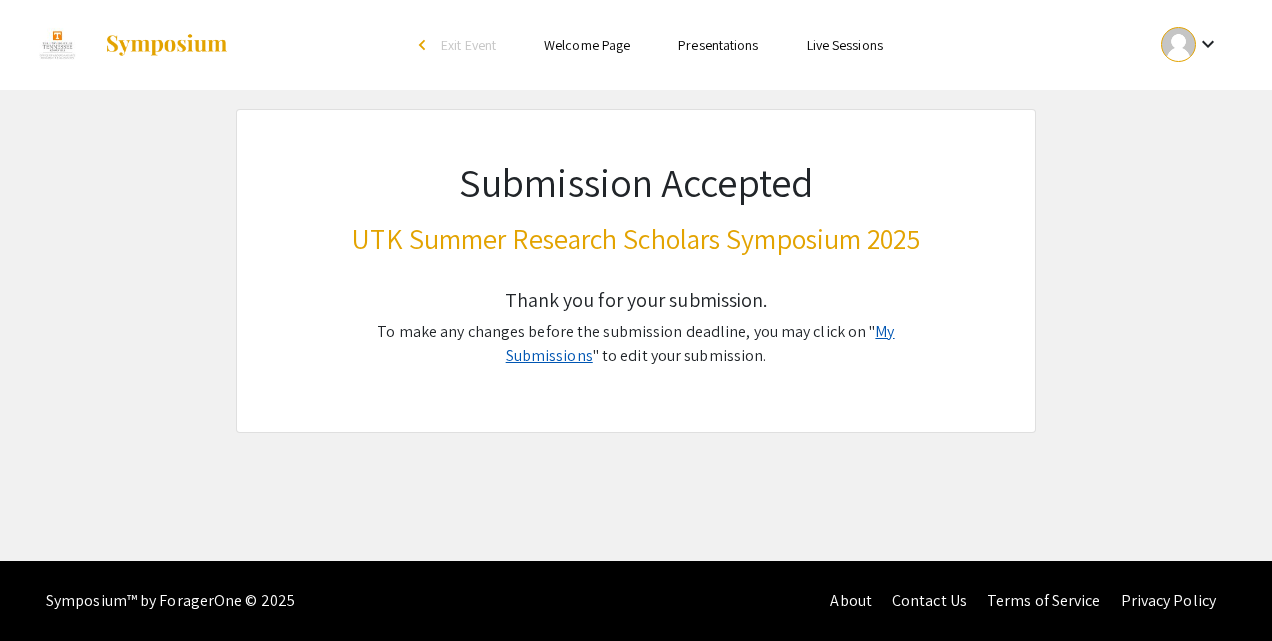 click on "My Submissions" 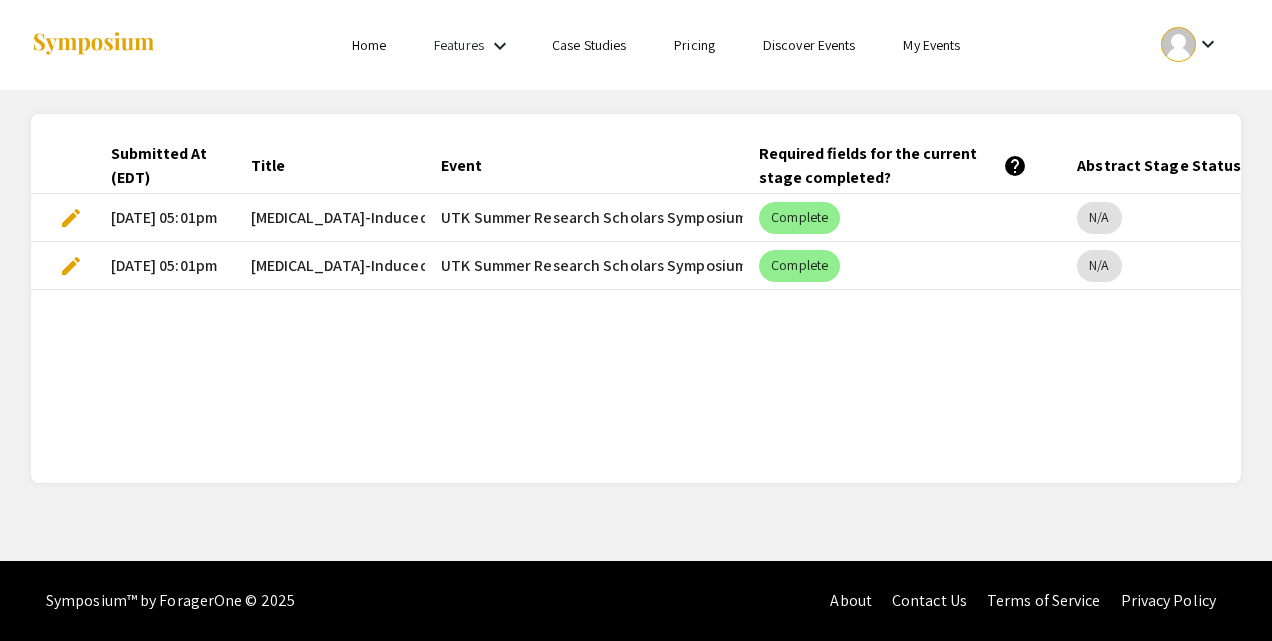 scroll, scrollTop: 0, scrollLeft: 0, axis: both 